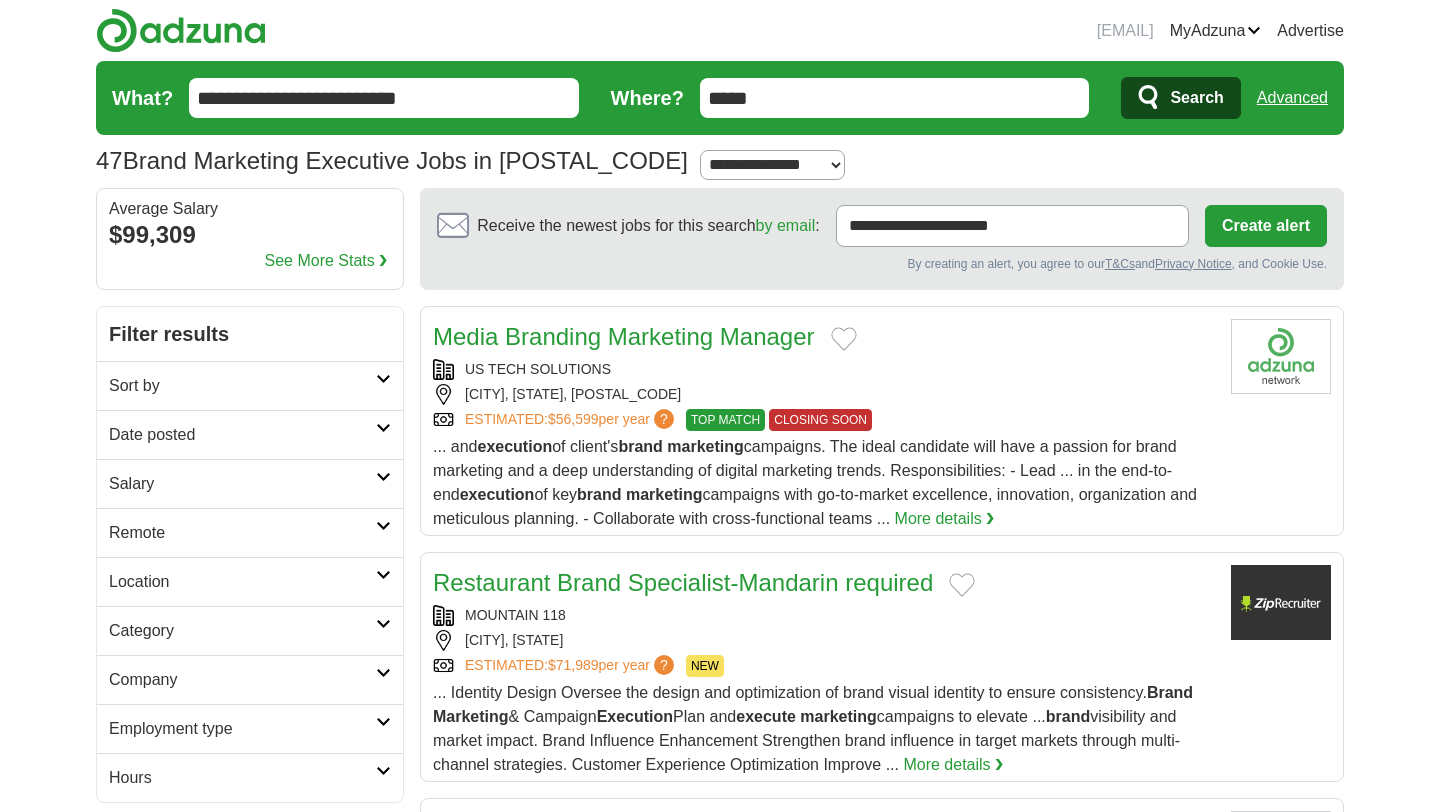 scroll, scrollTop: 0, scrollLeft: 0, axis: both 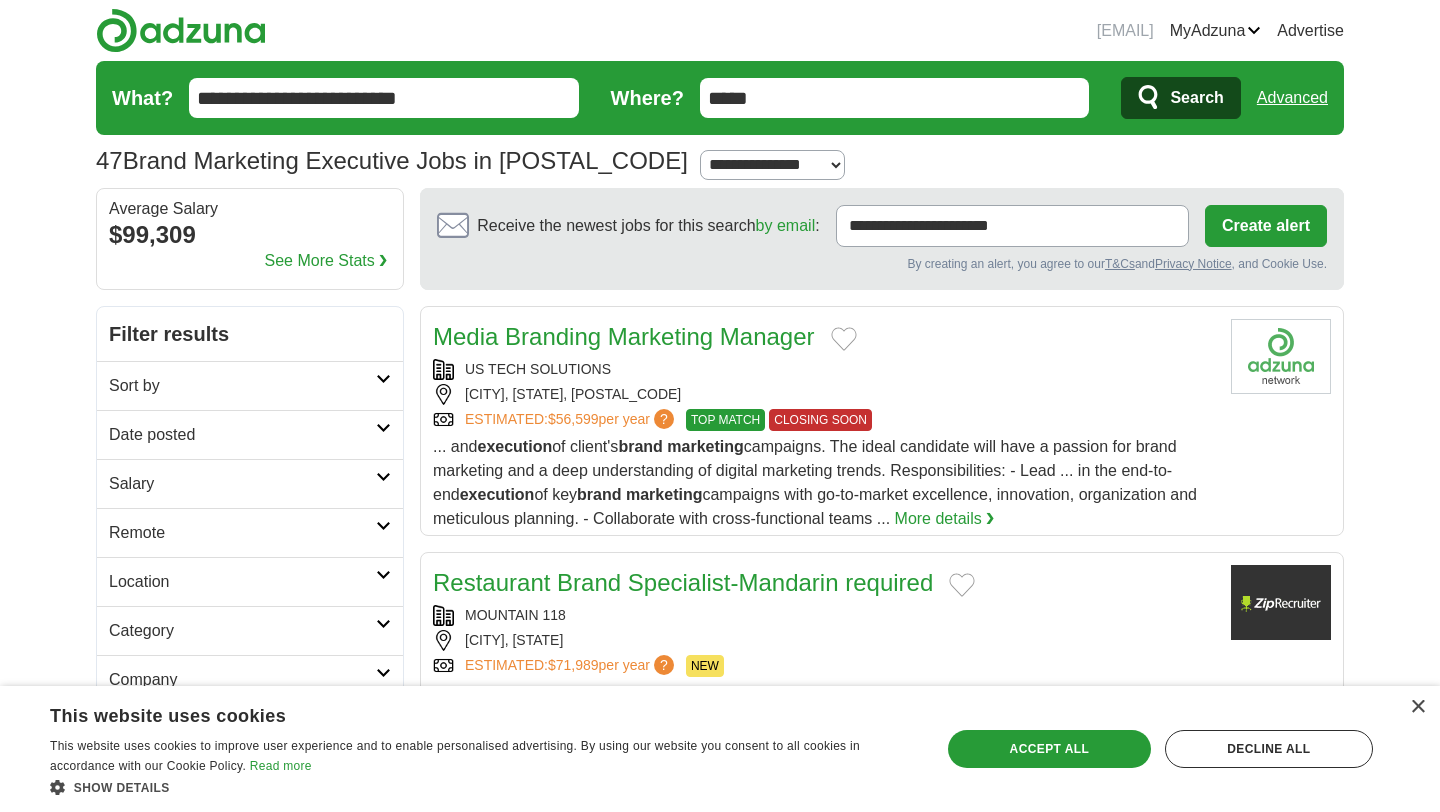 click on "×" at bounding box center [1412, 708] 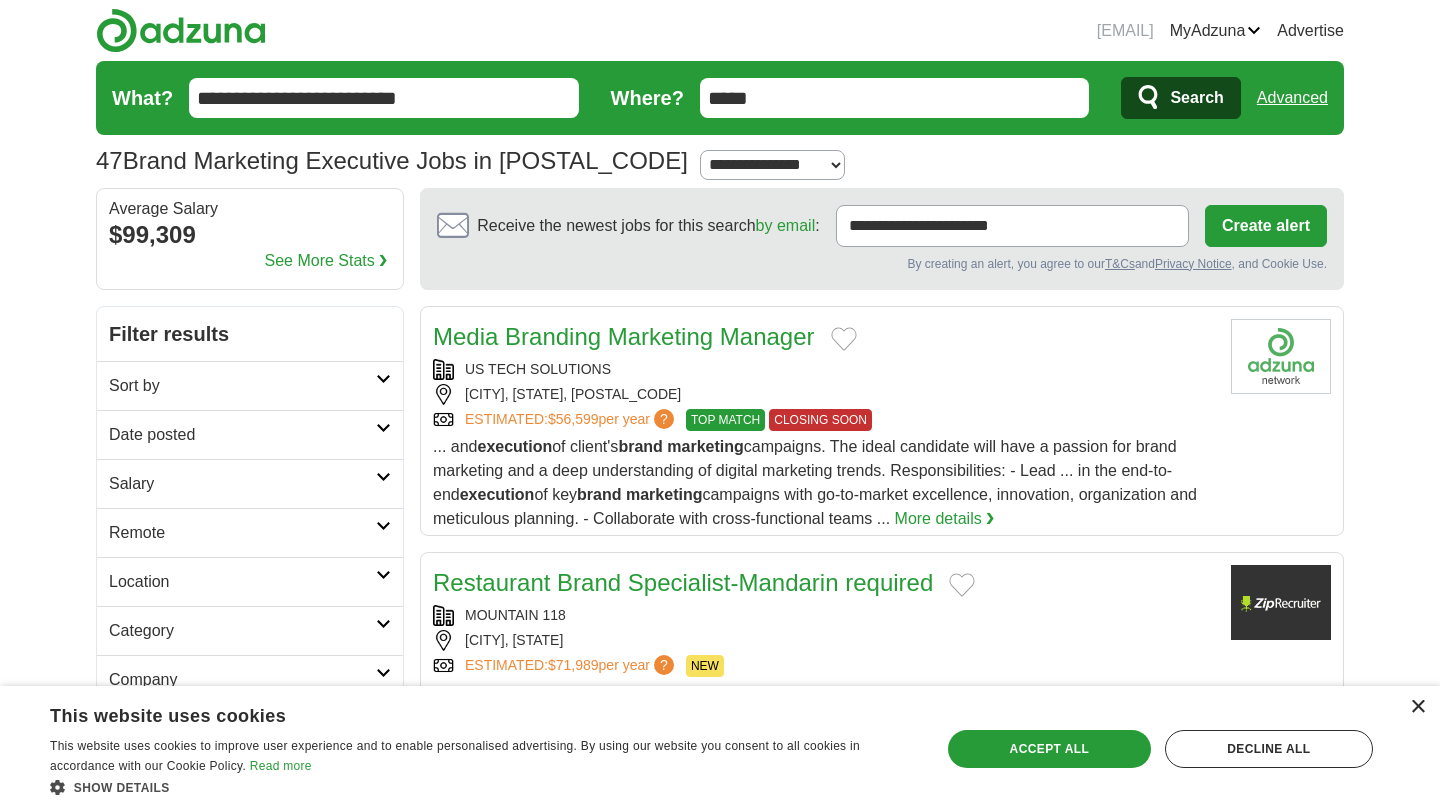 click on "×" at bounding box center (1417, 707) 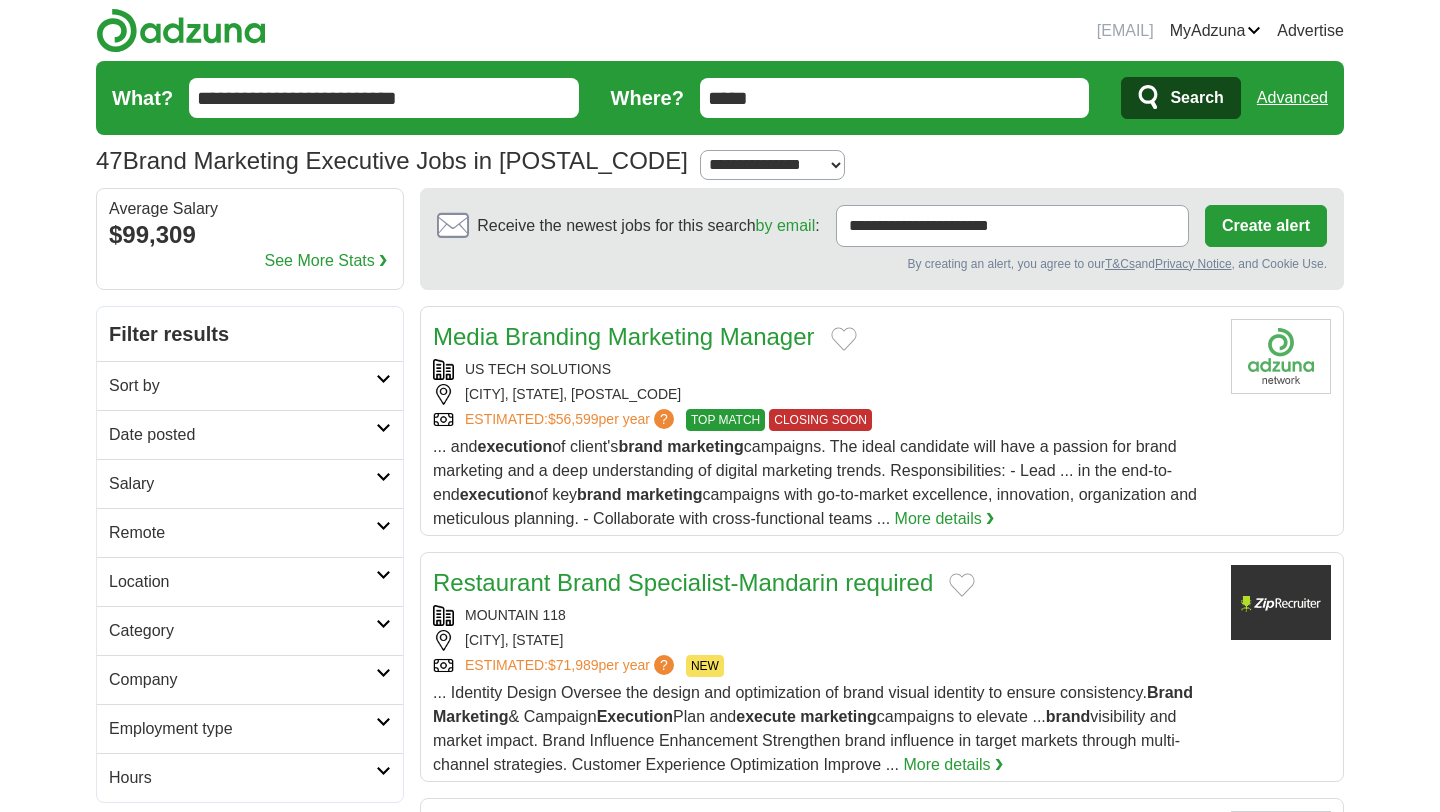 click on "Sort by" at bounding box center (250, 385) 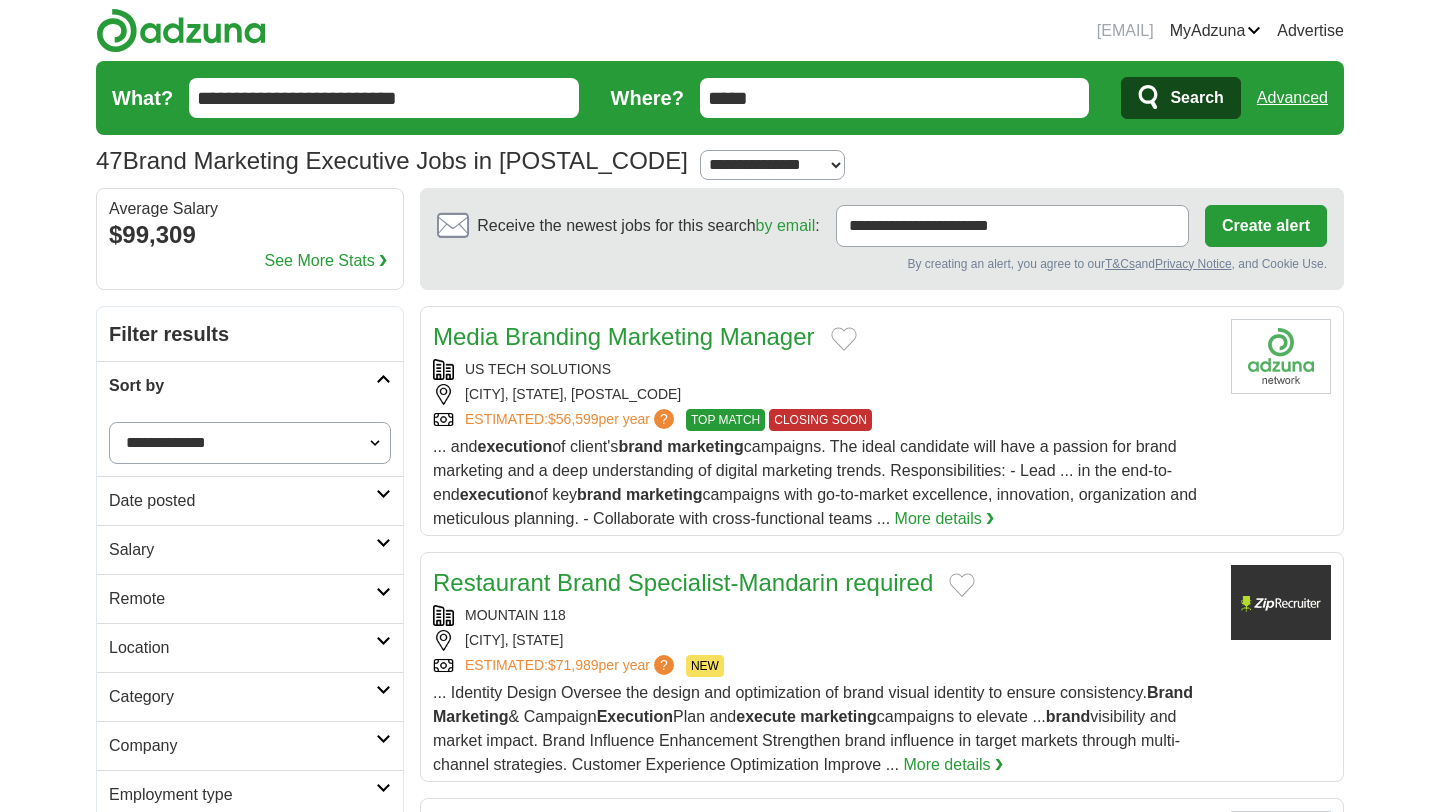 click on "Date posted" at bounding box center (250, 500) 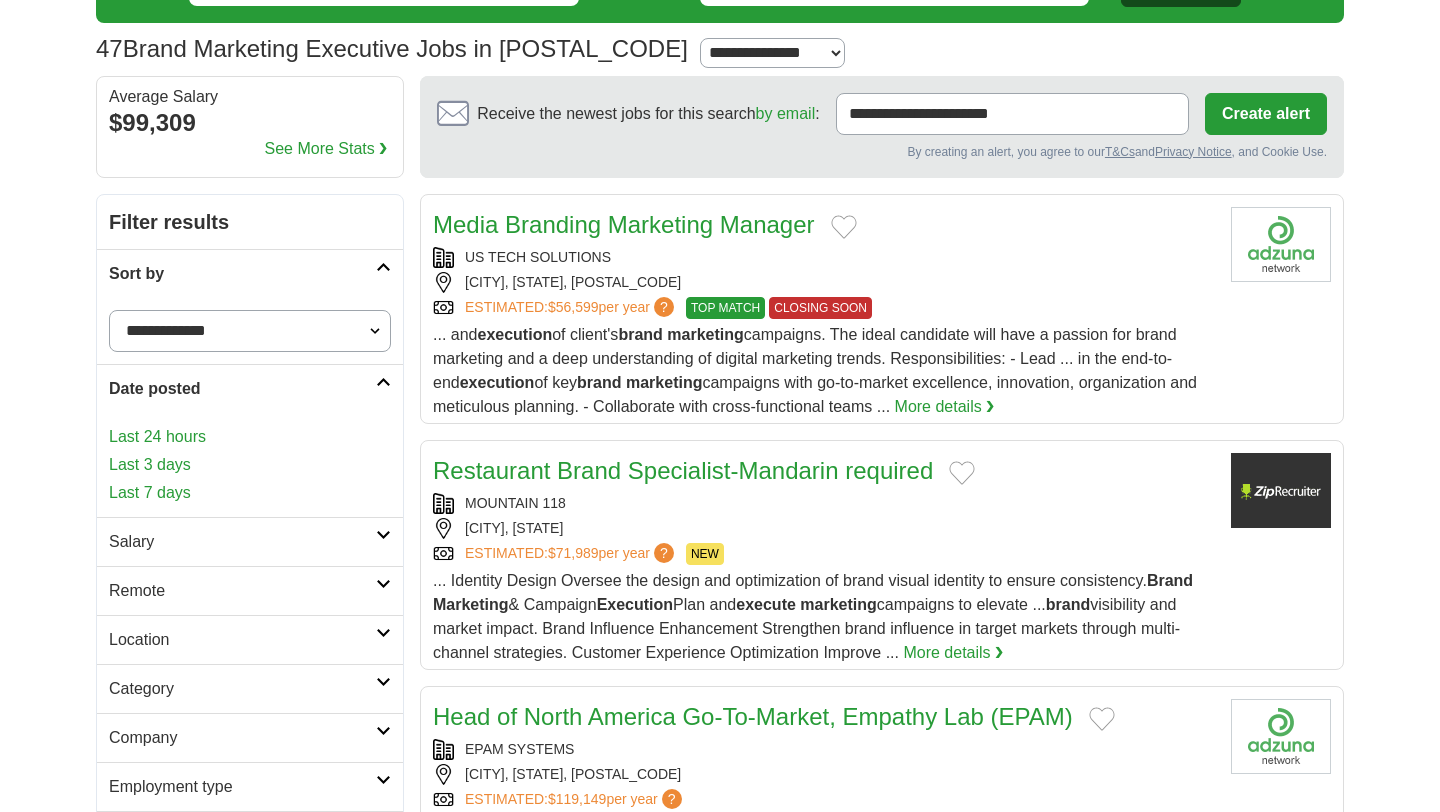 scroll, scrollTop: 115, scrollLeft: 0, axis: vertical 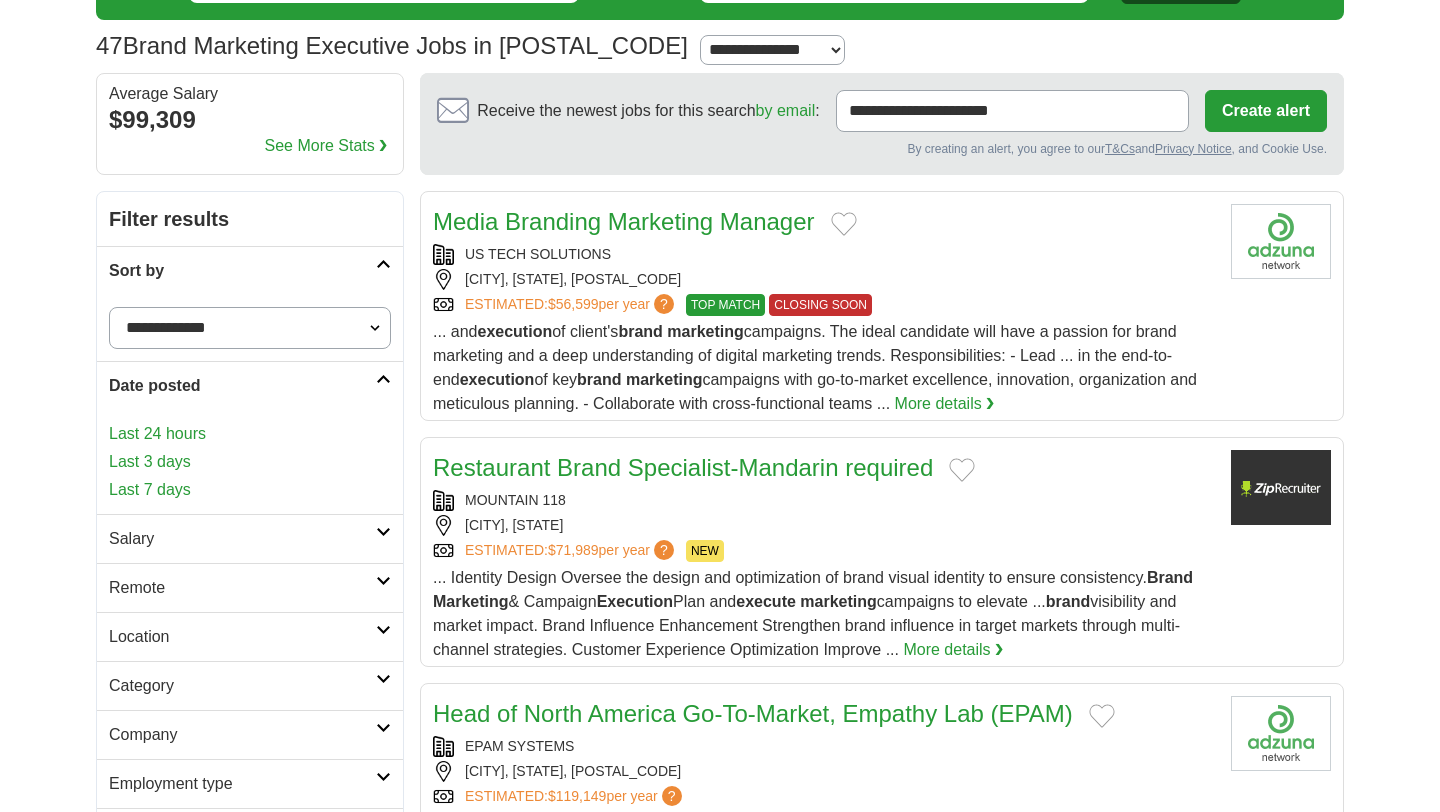click on "Last 24 hours" at bounding box center (250, 434) 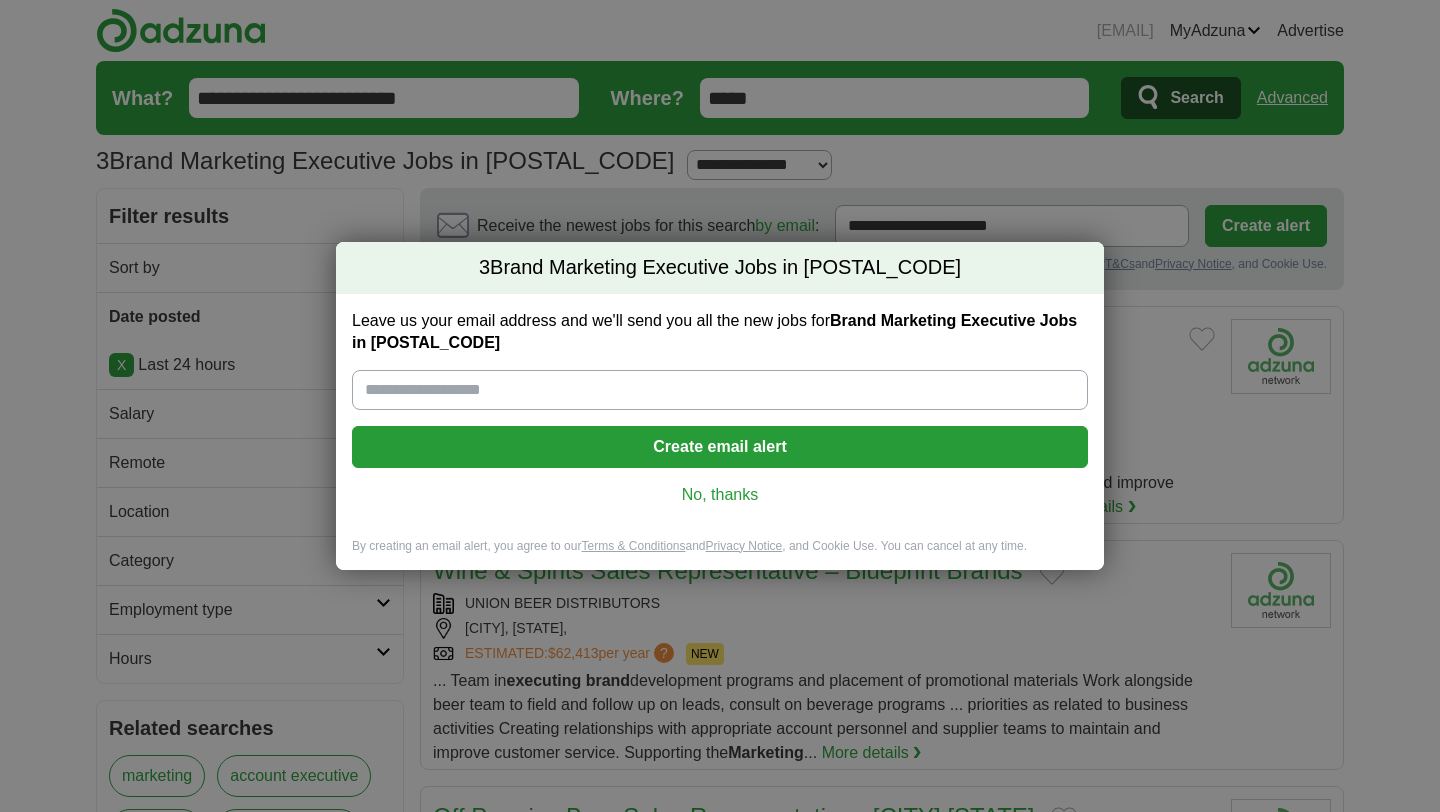 scroll, scrollTop: 0, scrollLeft: 0, axis: both 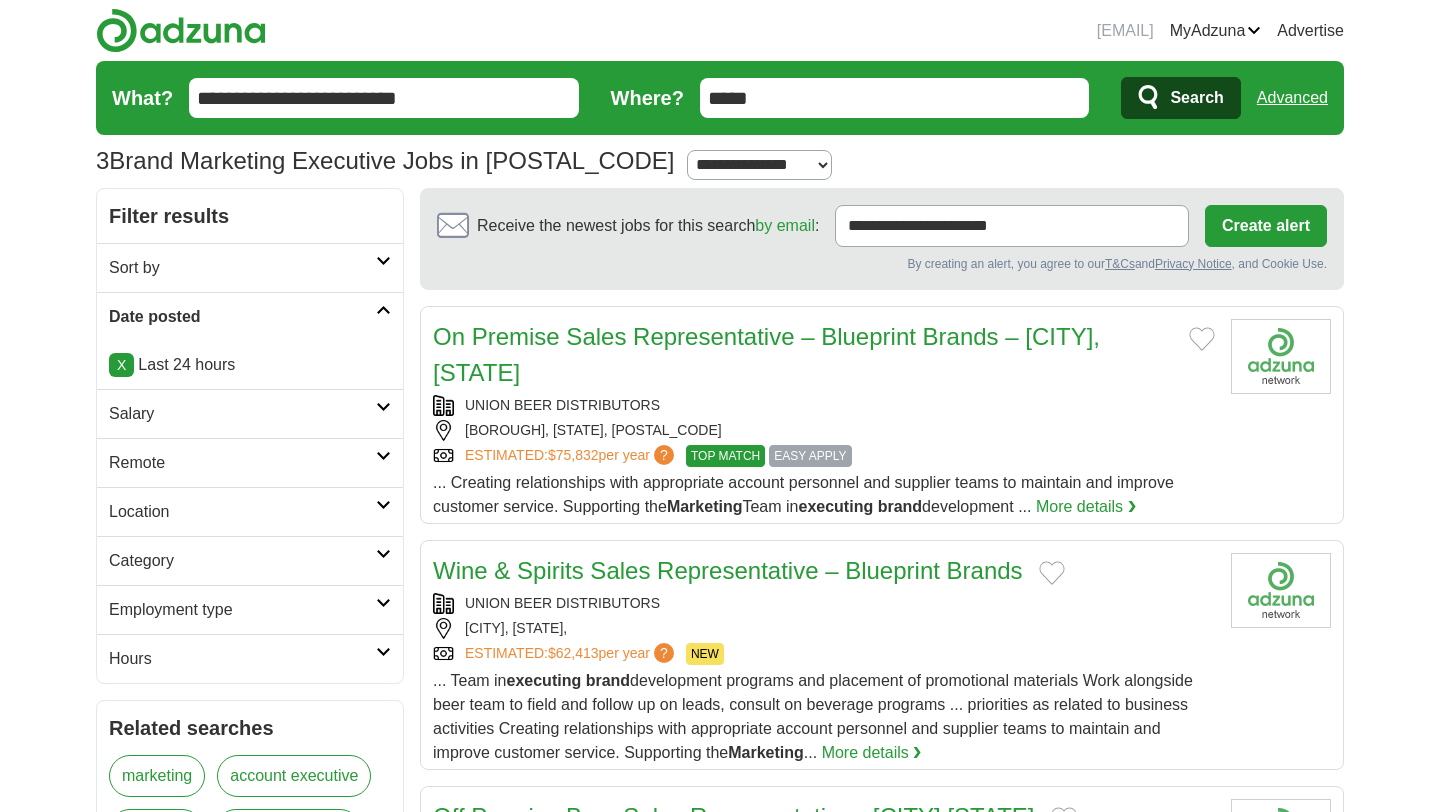 click on "**********" at bounding box center (759, 165) 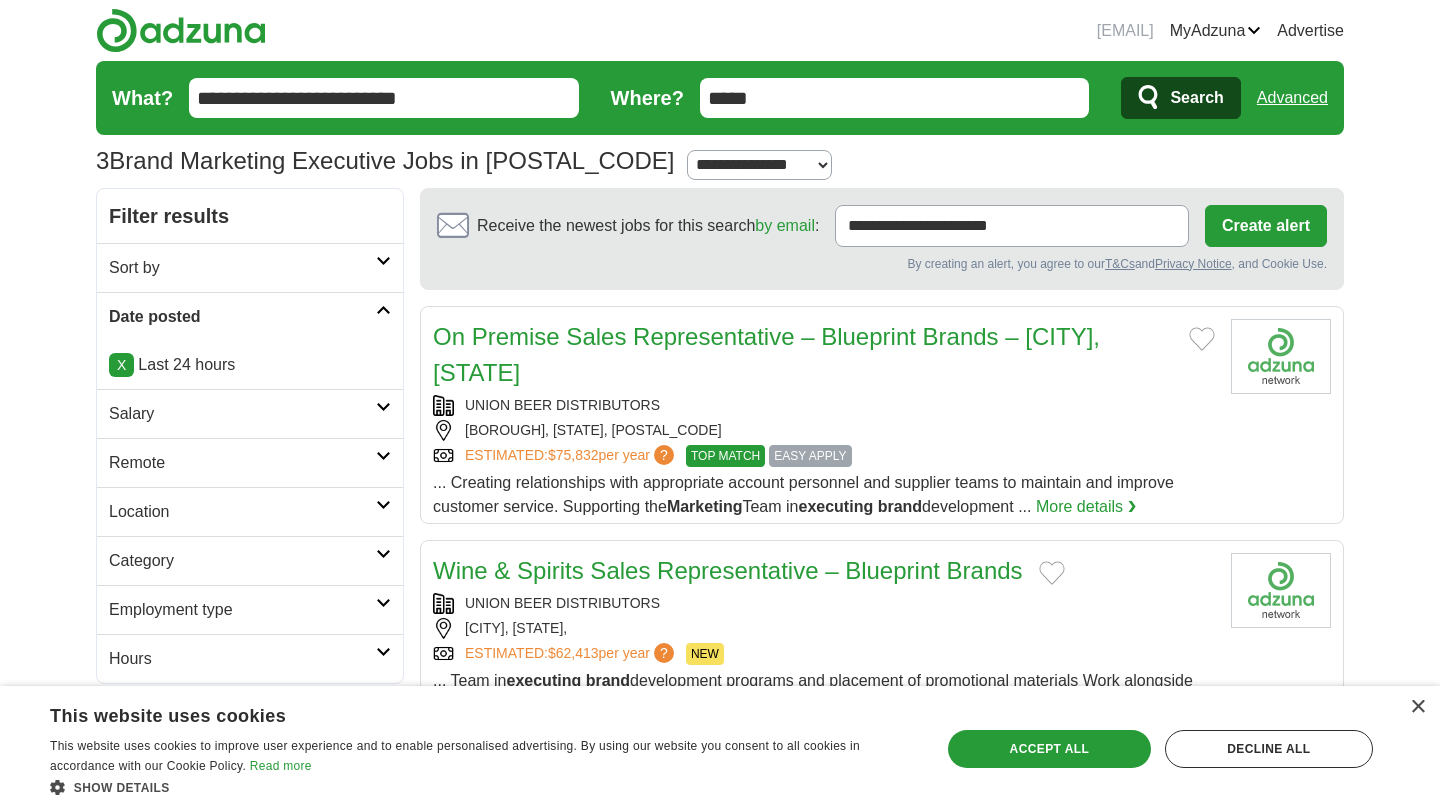 select on "**" 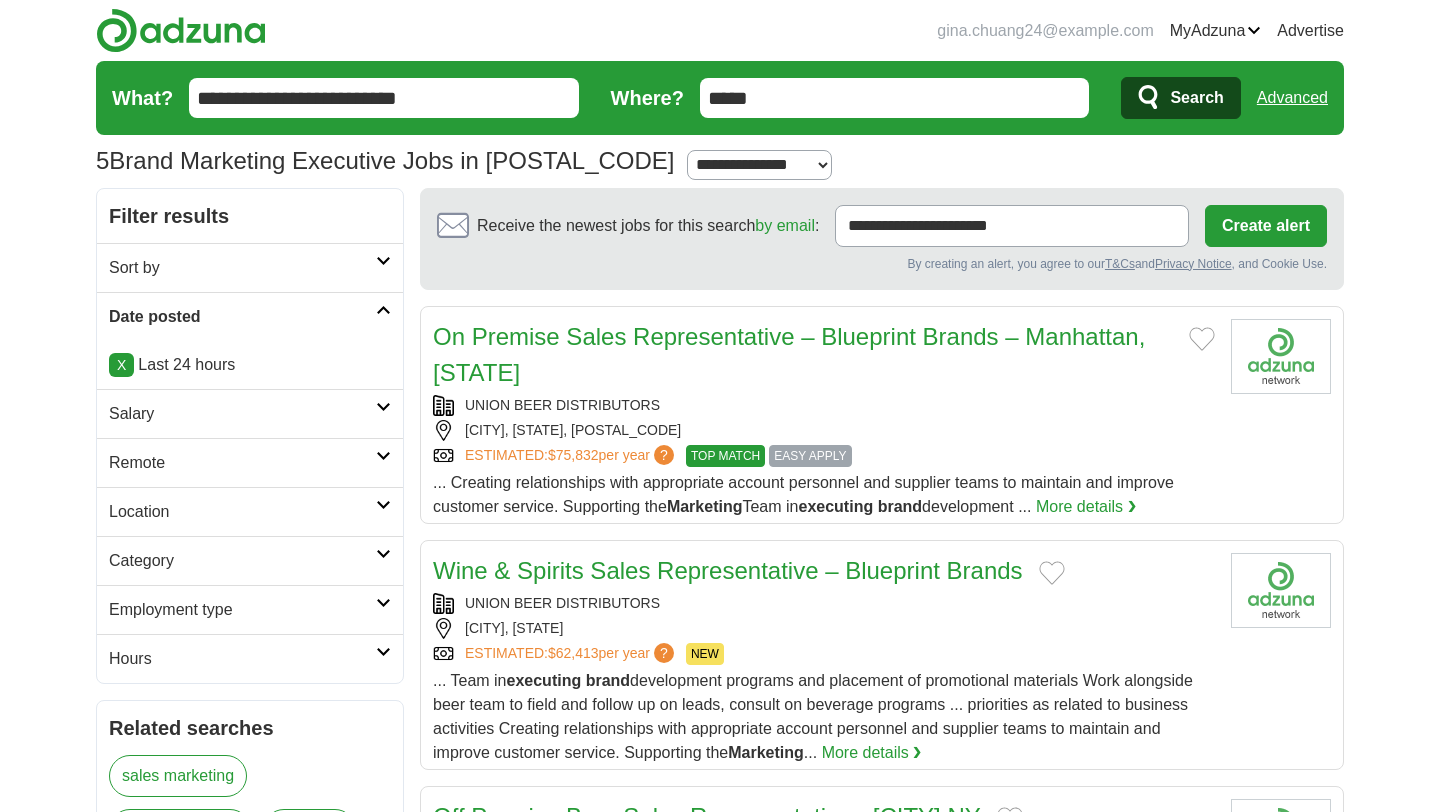 scroll, scrollTop: 0, scrollLeft: 0, axis: both 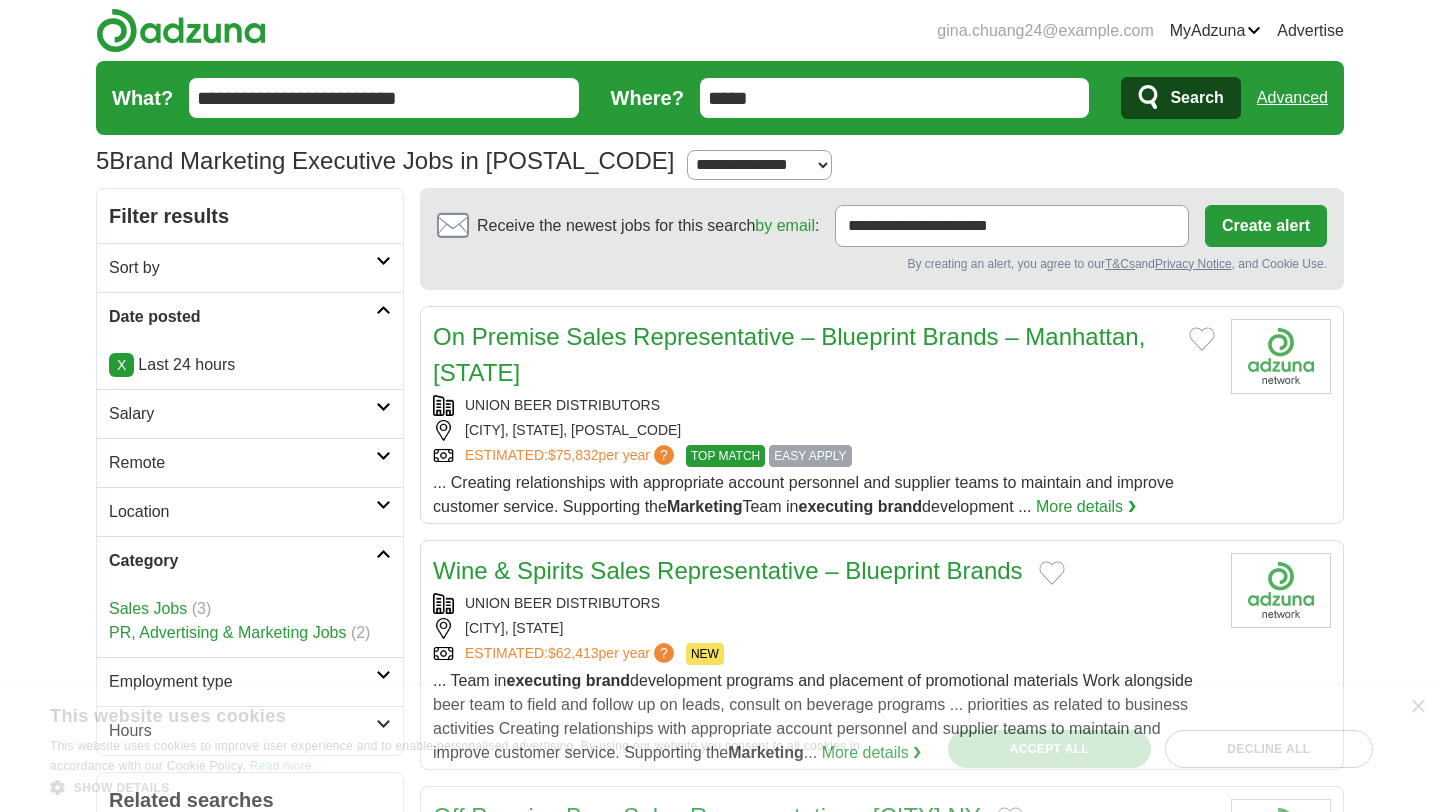 click on "PR, Advertising & Marketing Jobs" at bounding box center (227, 632) 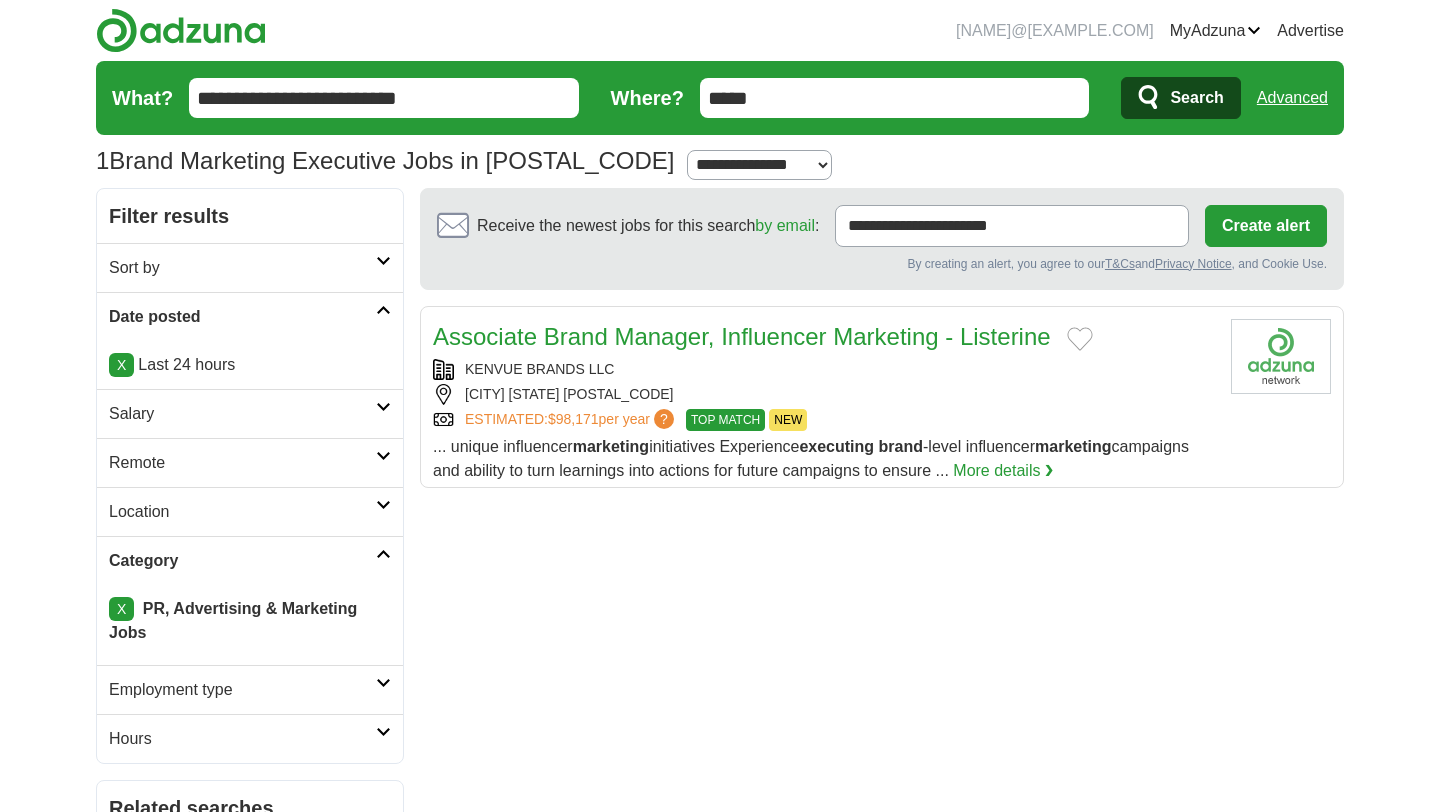 scroll, scrollTop: 0, scrollLeft: 0, axis: both 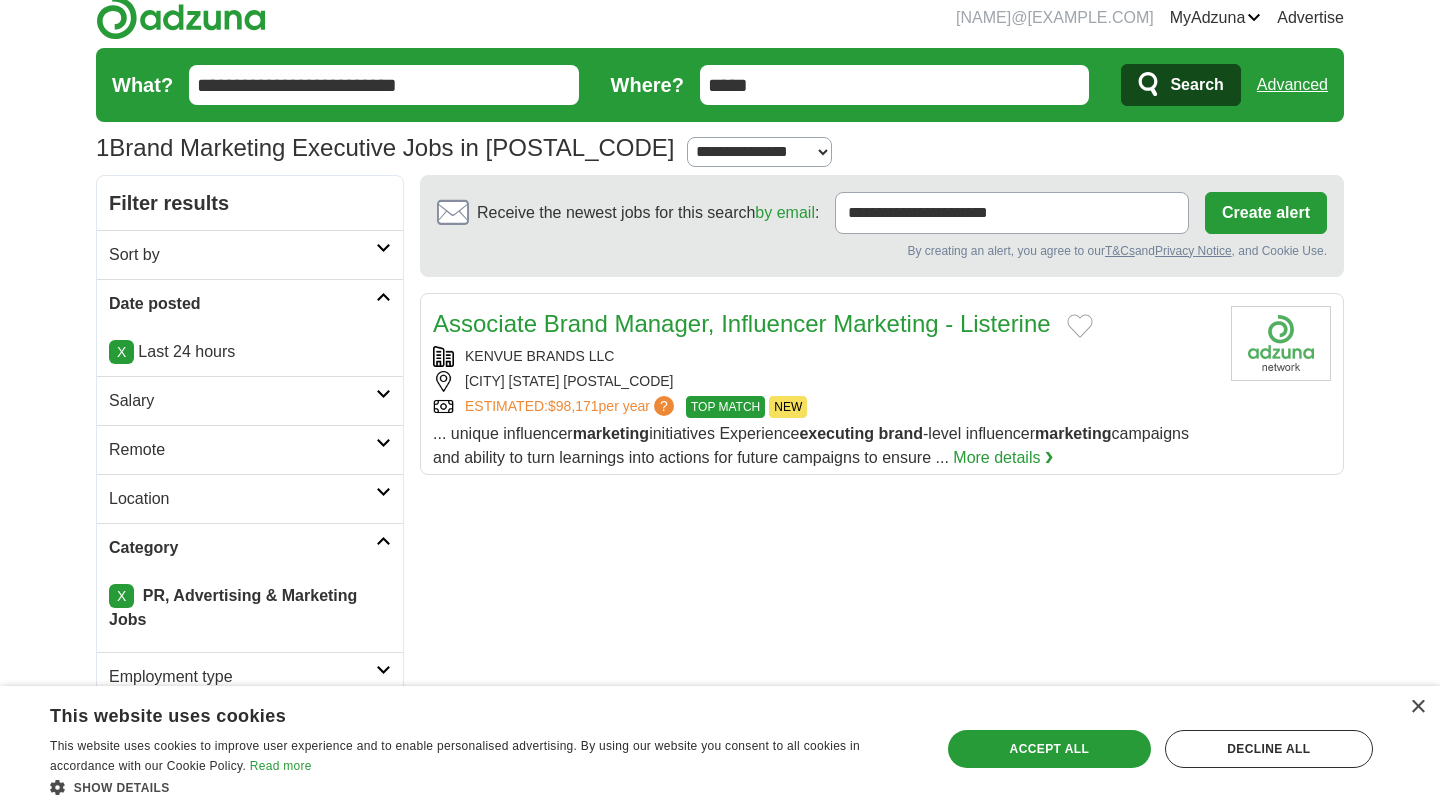 click on "**********" at bounding box center [384, 85] 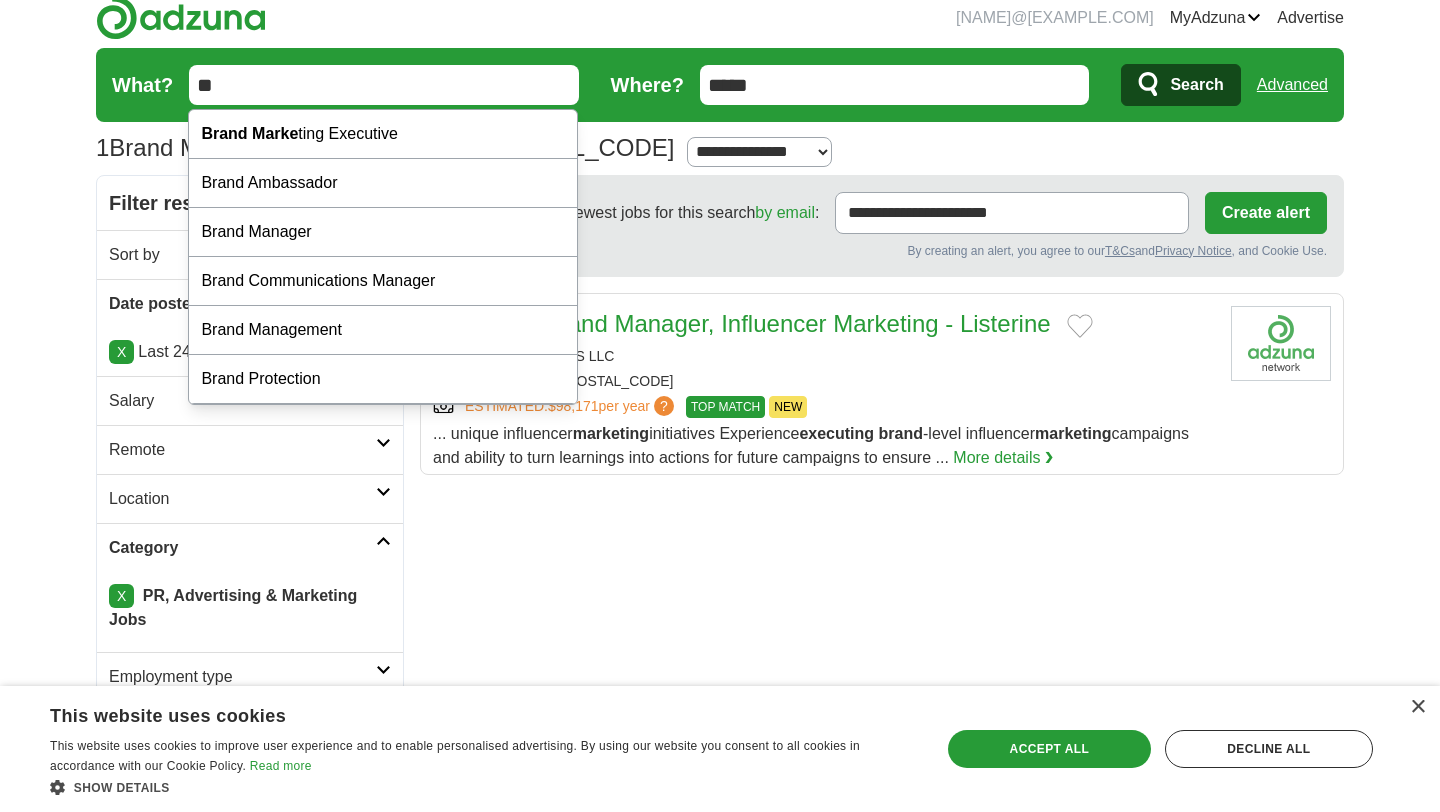type on "*" 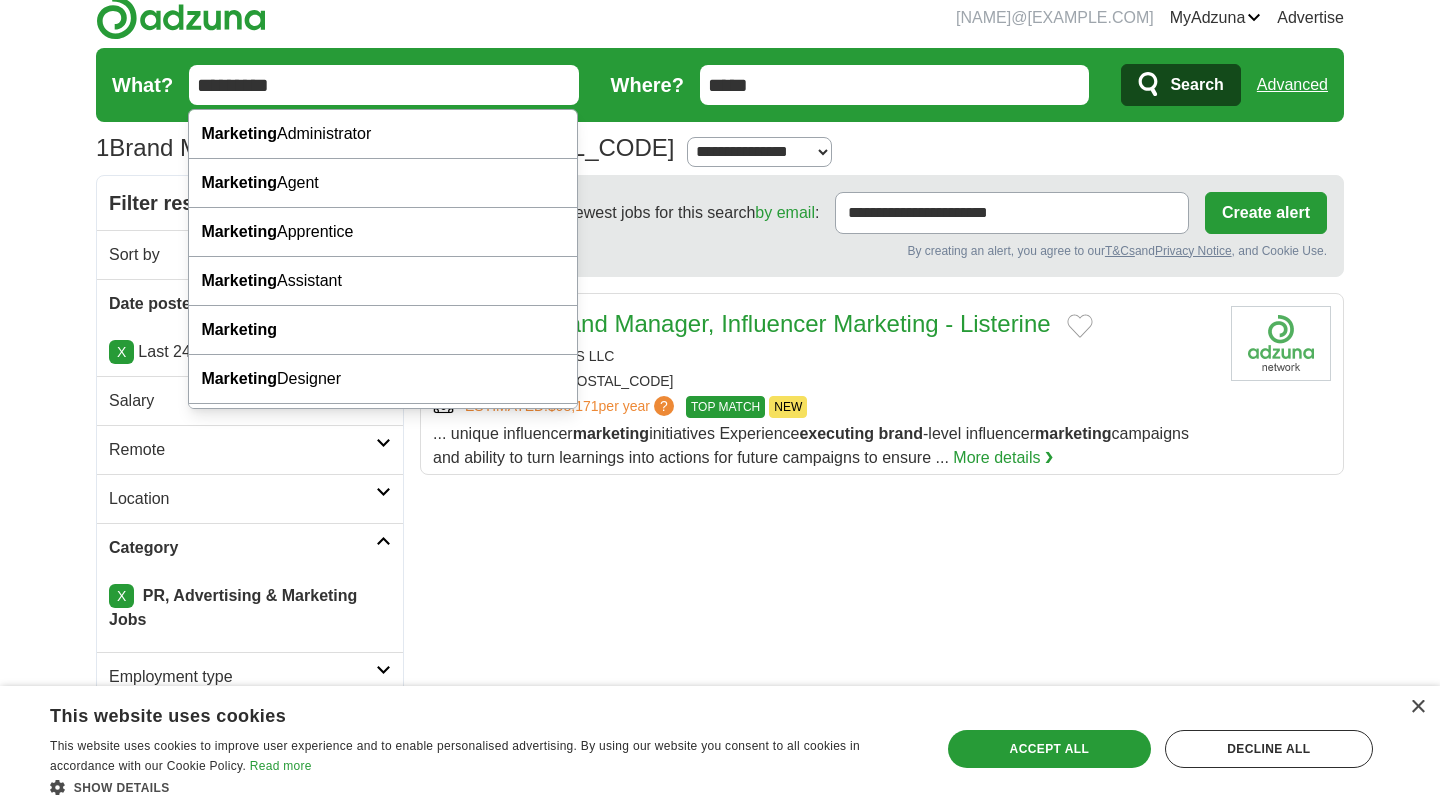 click on "*********" at bounding box center [384, 85] 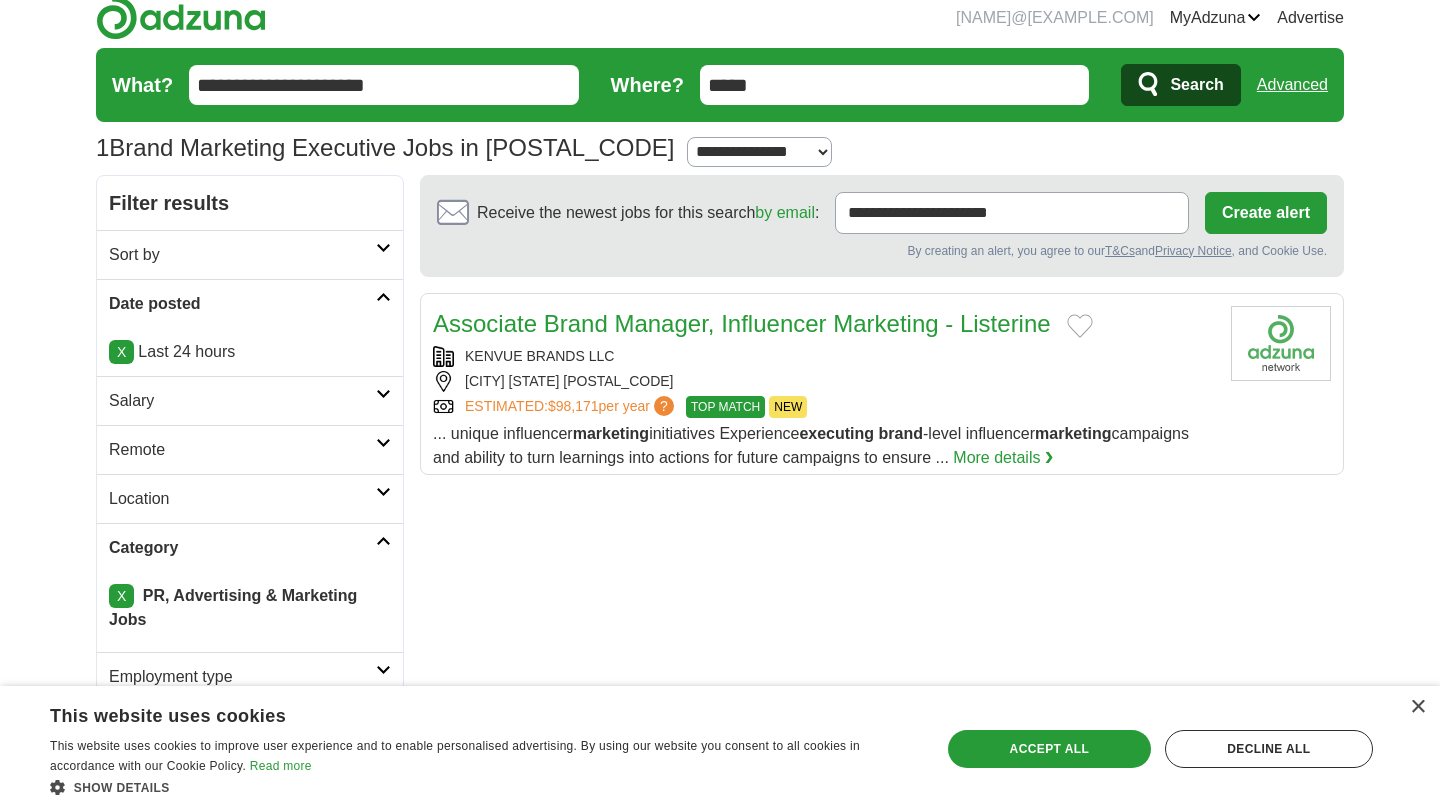 type on "**********" 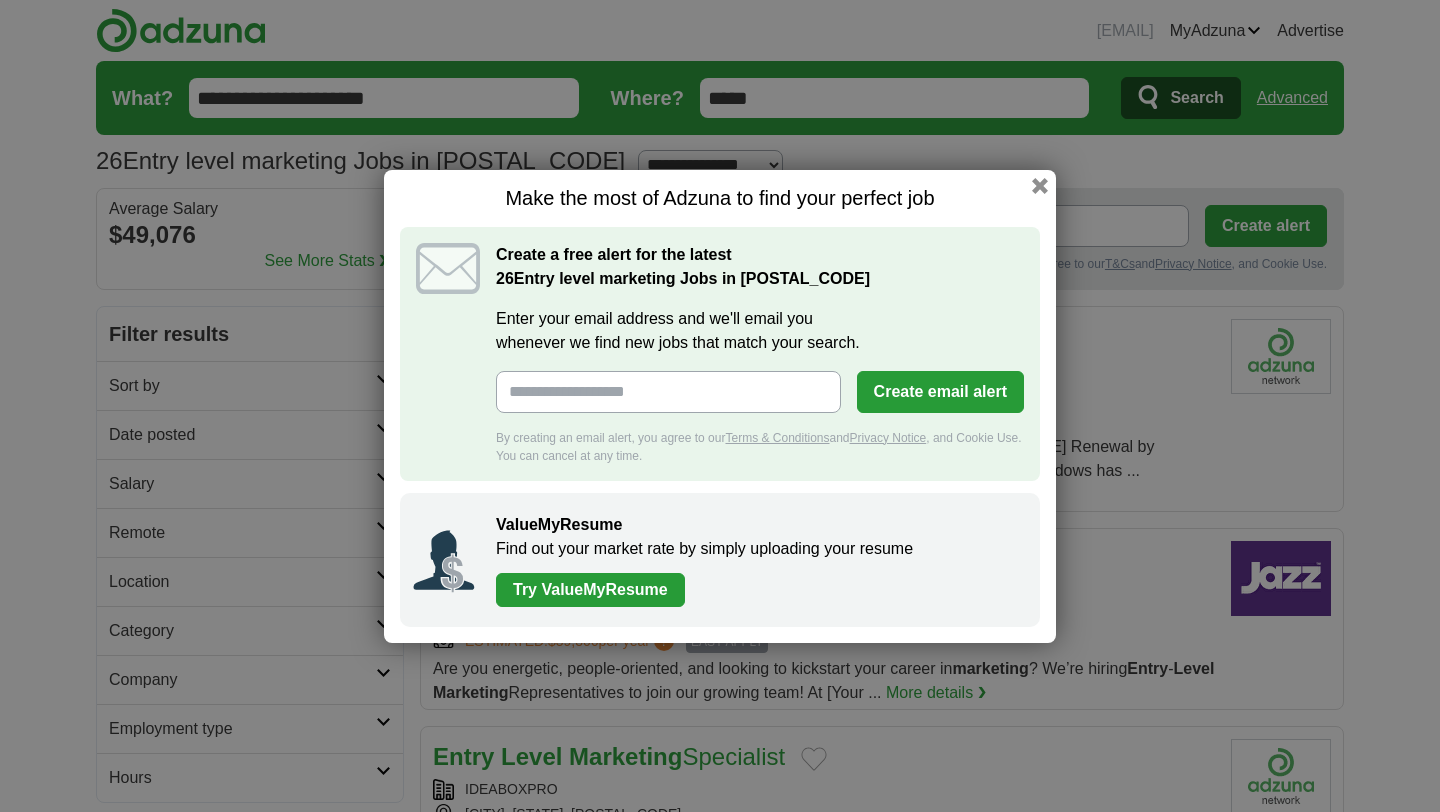 scroll, scrollTop: 0, scrollLeft: 0, axis: both 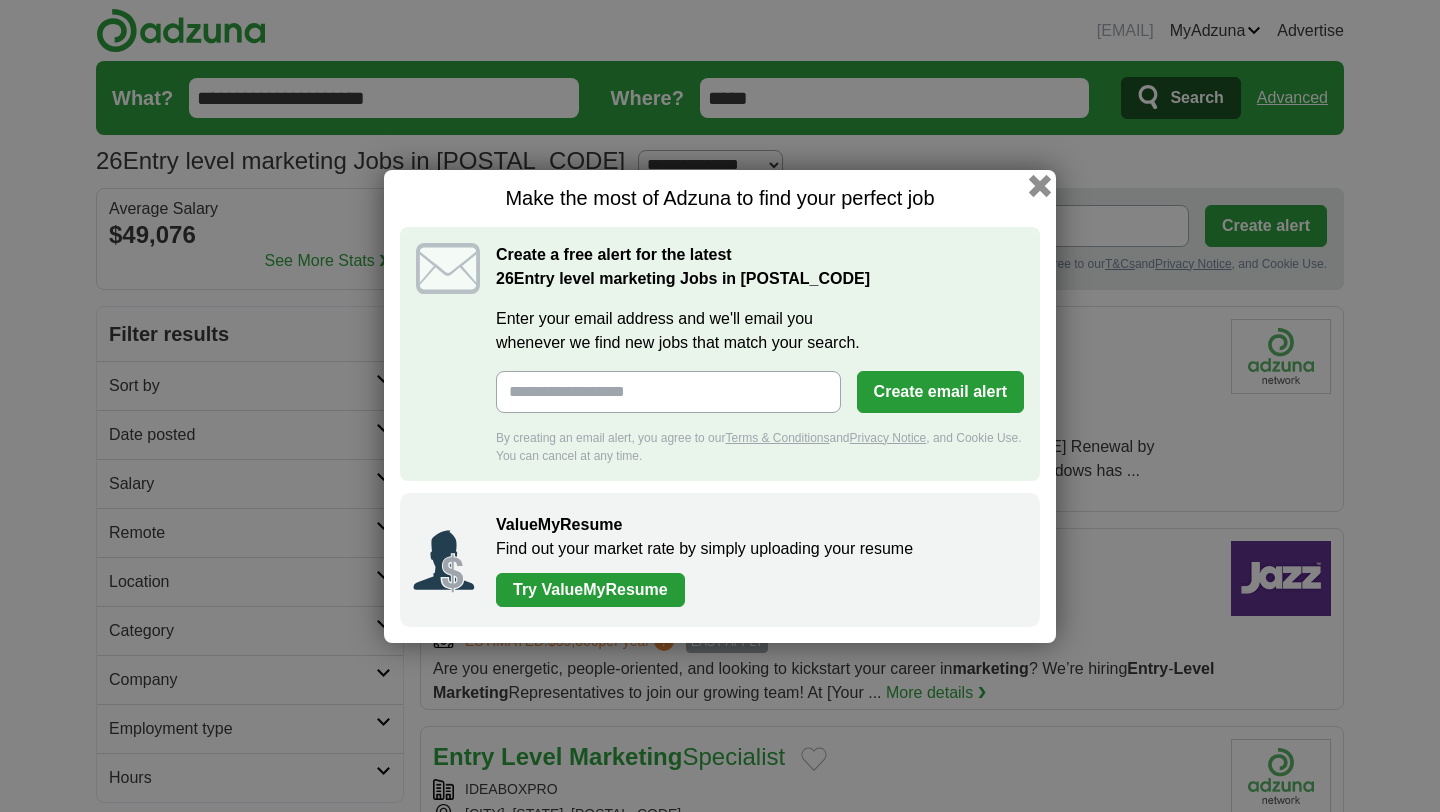 click at bounding box center (1040, 185) 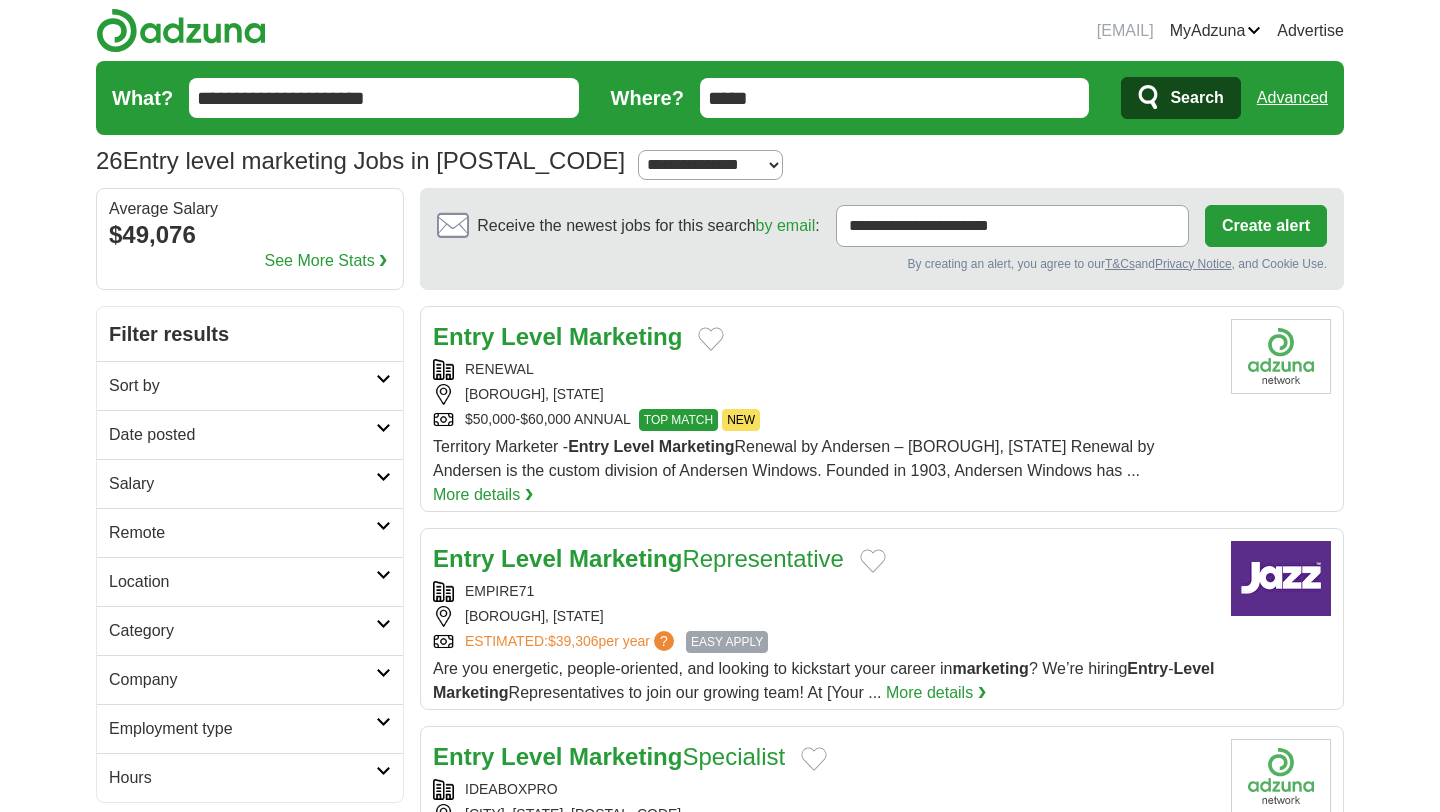 click on "**********" at bounding box center [710, 165] 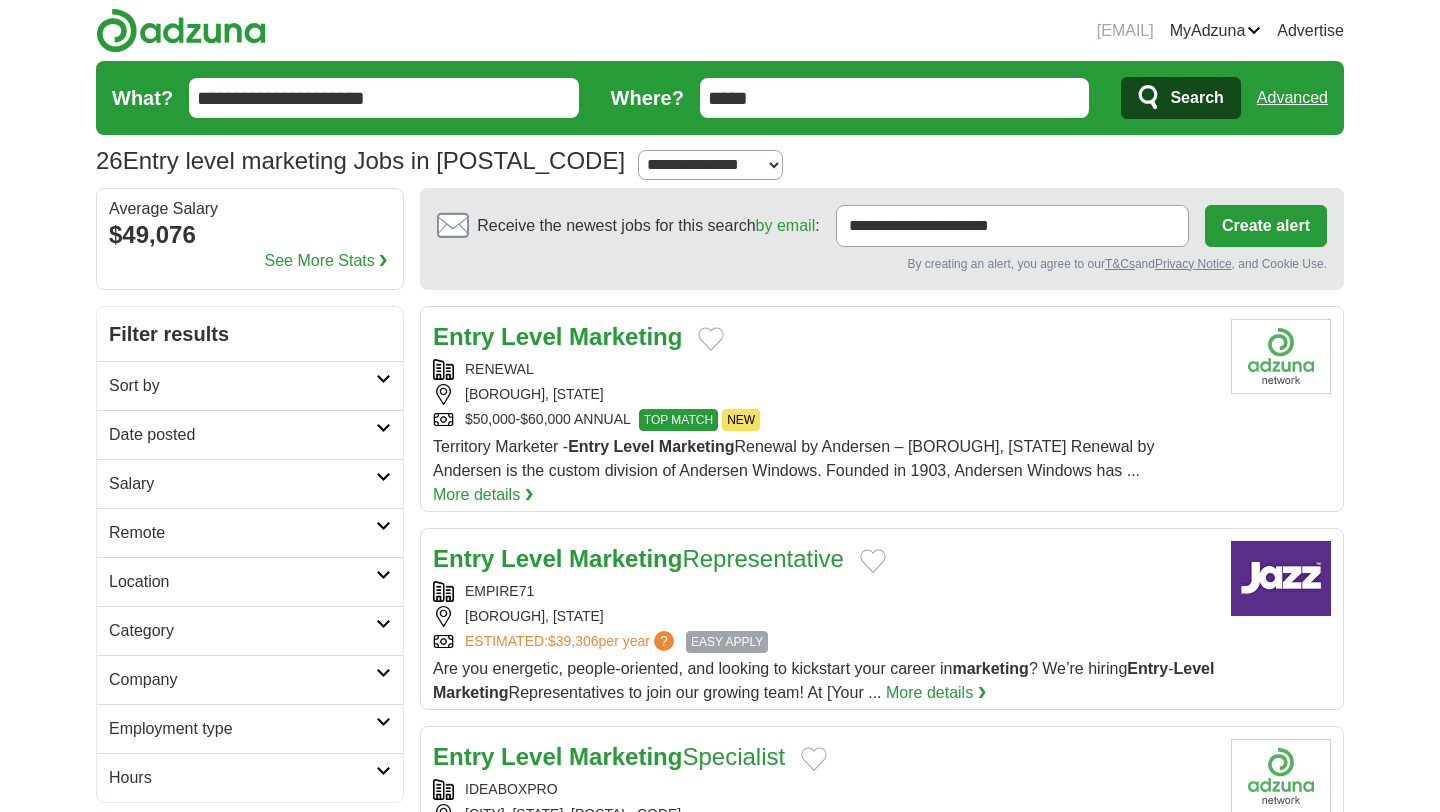select on "**" 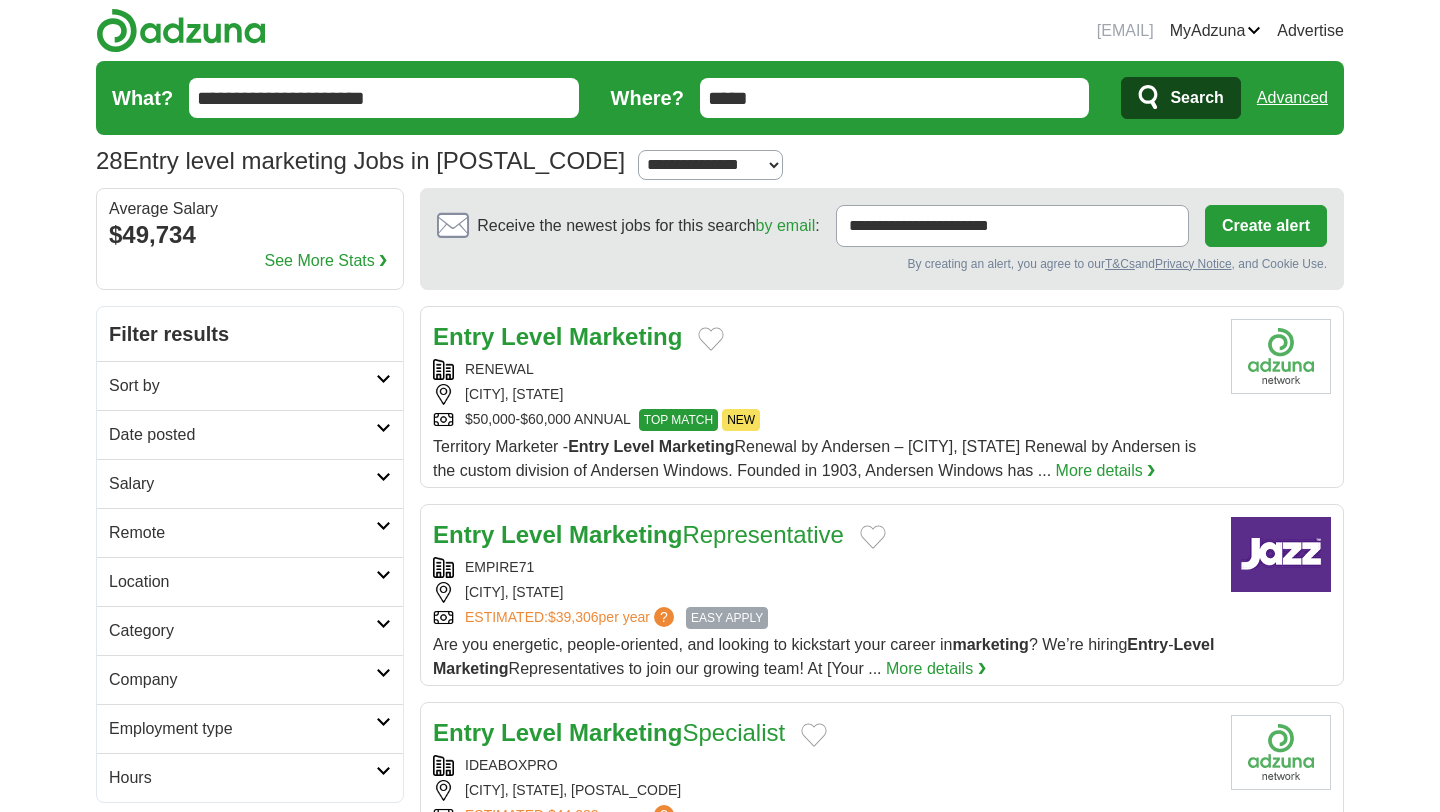 scroll, scrollTop: 0, scrollLeft: 0, axis: both 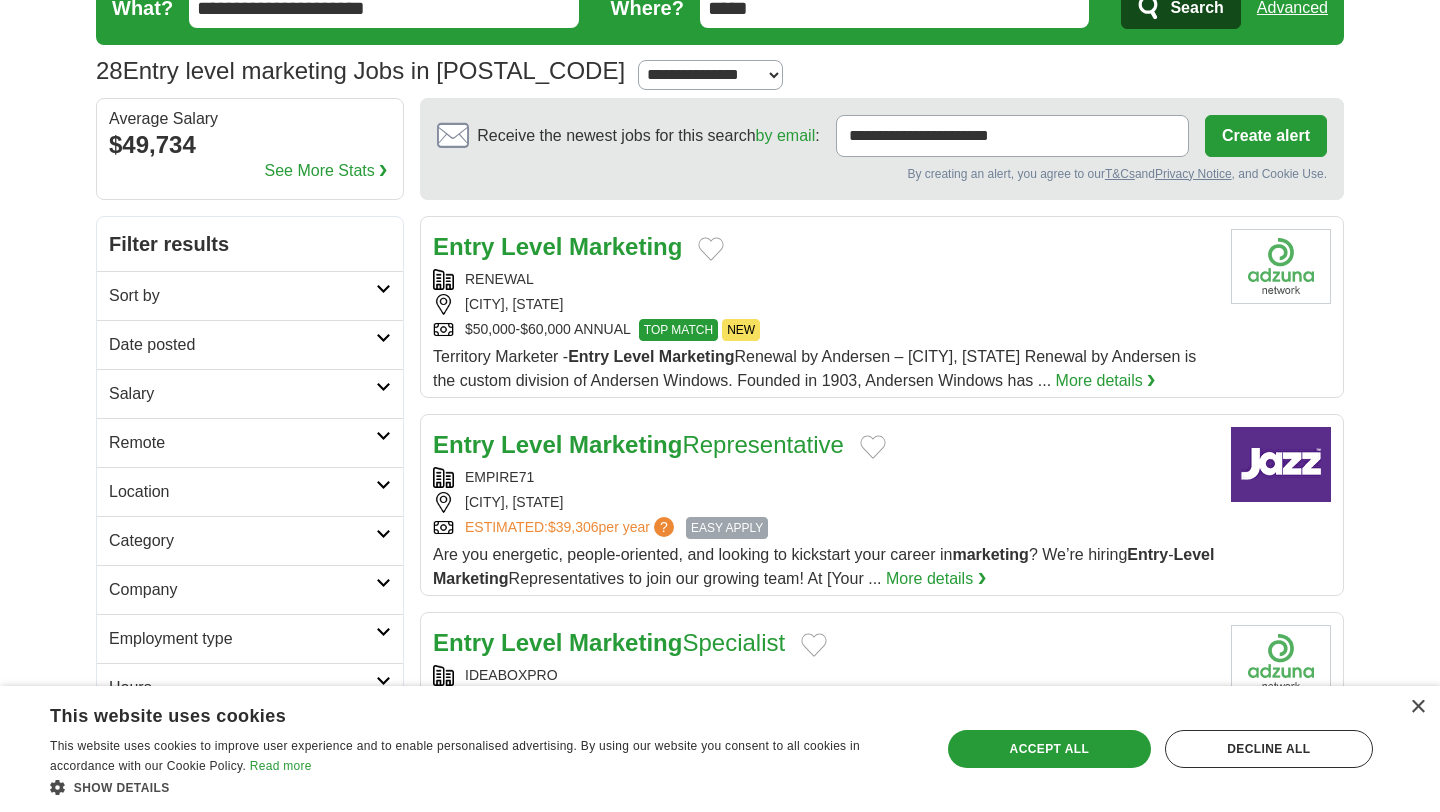 click on "Date posted" at bounding box center [242, 345] 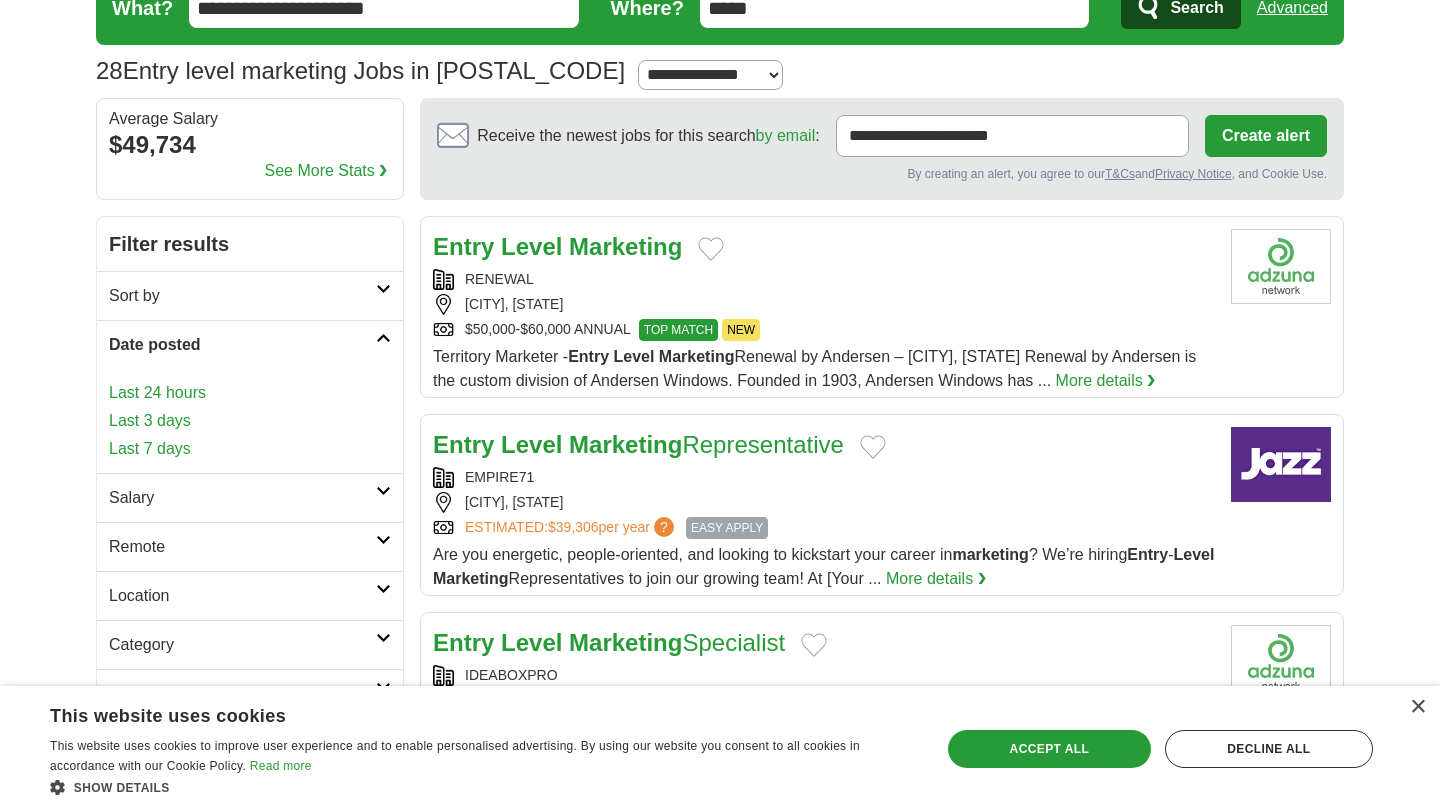 click on "Last 7 days" at bounding box center (250, 449) 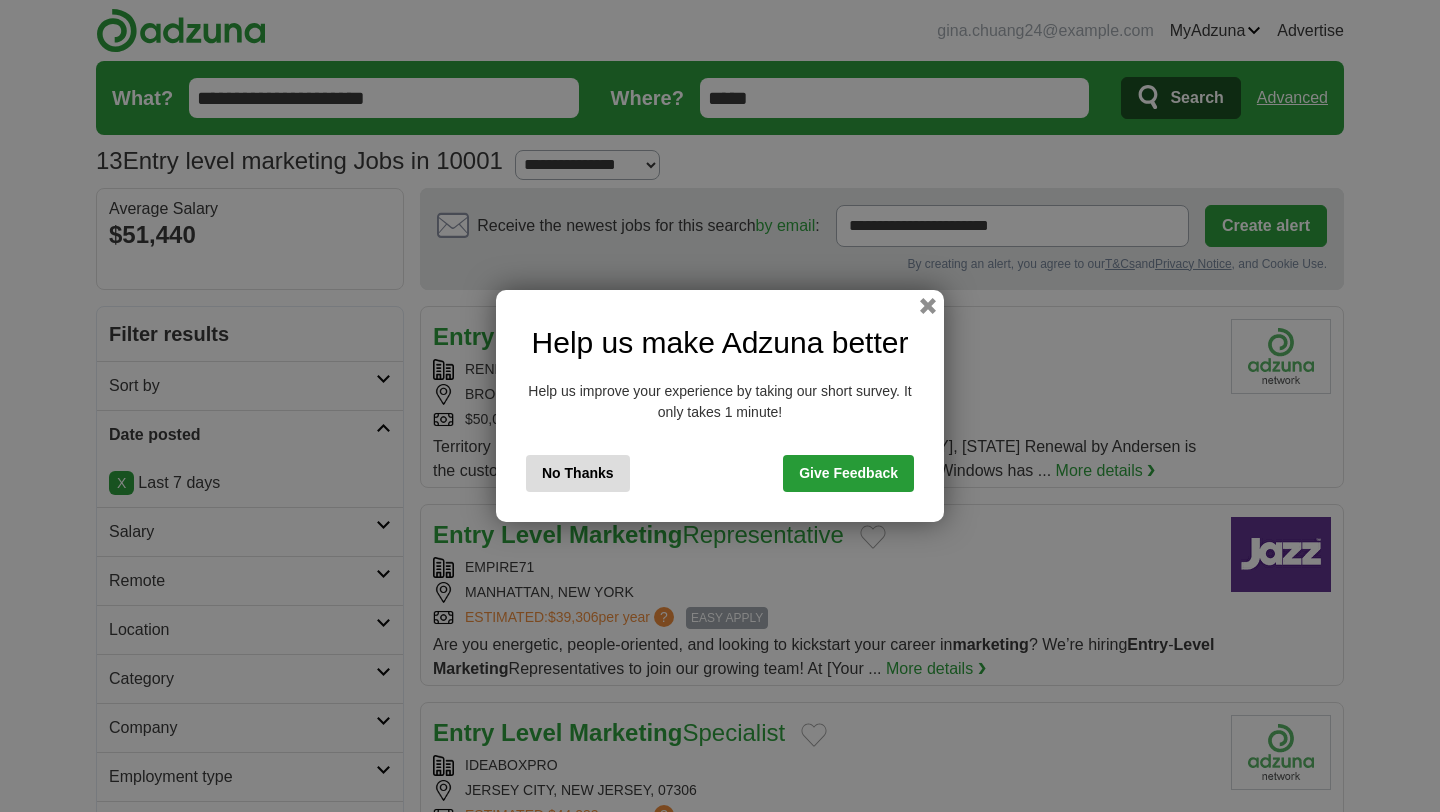 scroll, scrollTop: 0, scrollLeft: 0, axis: both 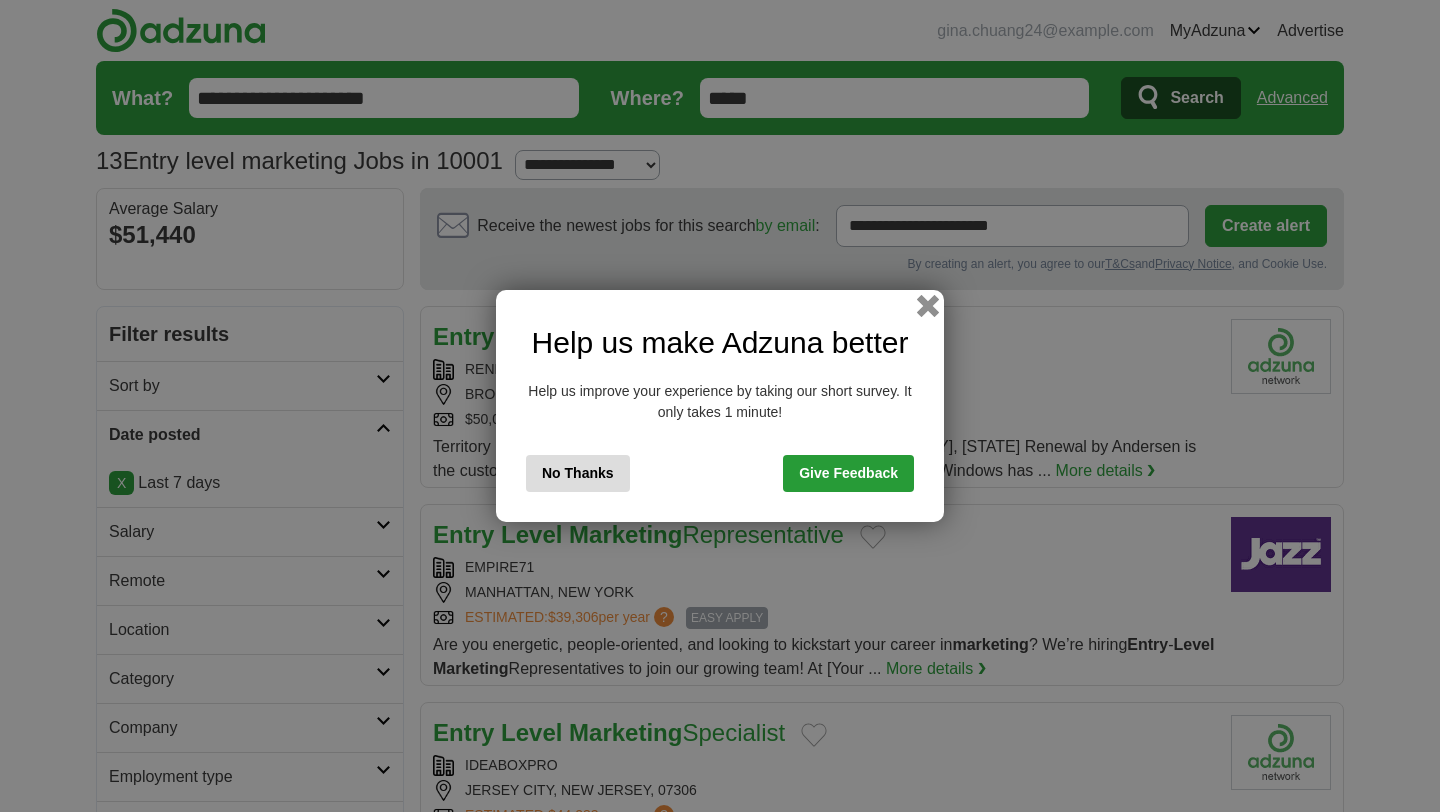 click at bounding box center [928, 306] 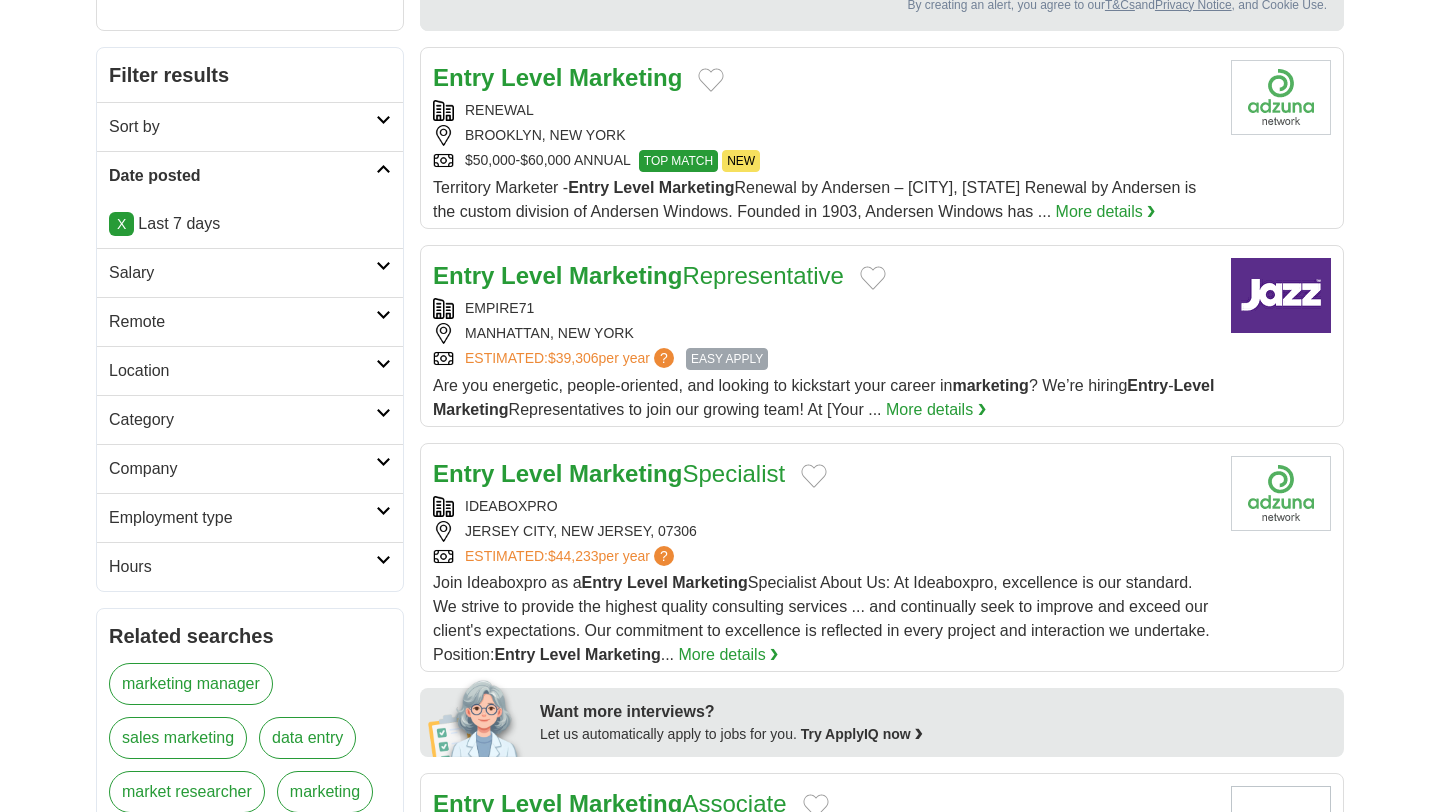 scroll, scrollTop: 266, scrollLeft: 0, axis: vertical 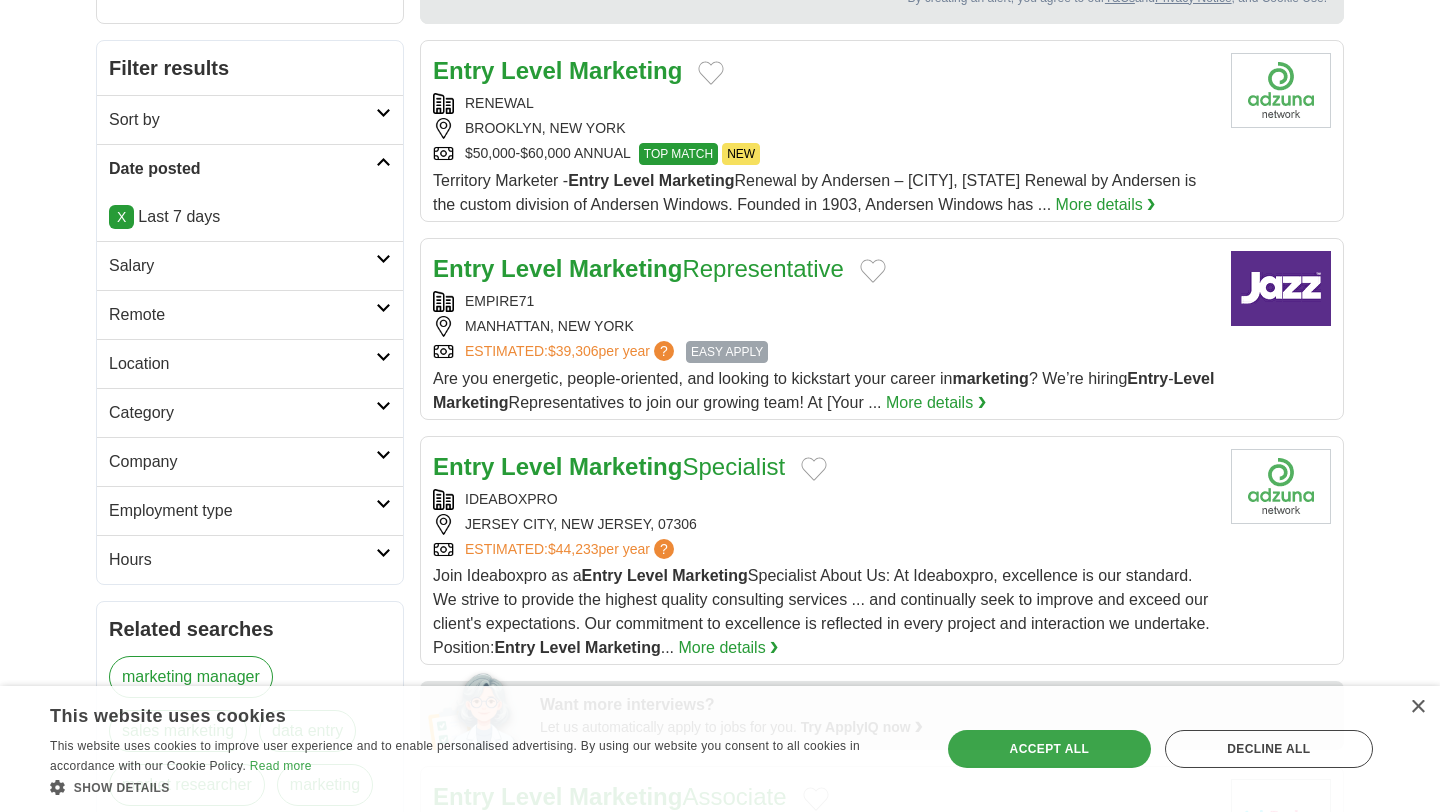 click on "Category" at bounding box center (242, 413) 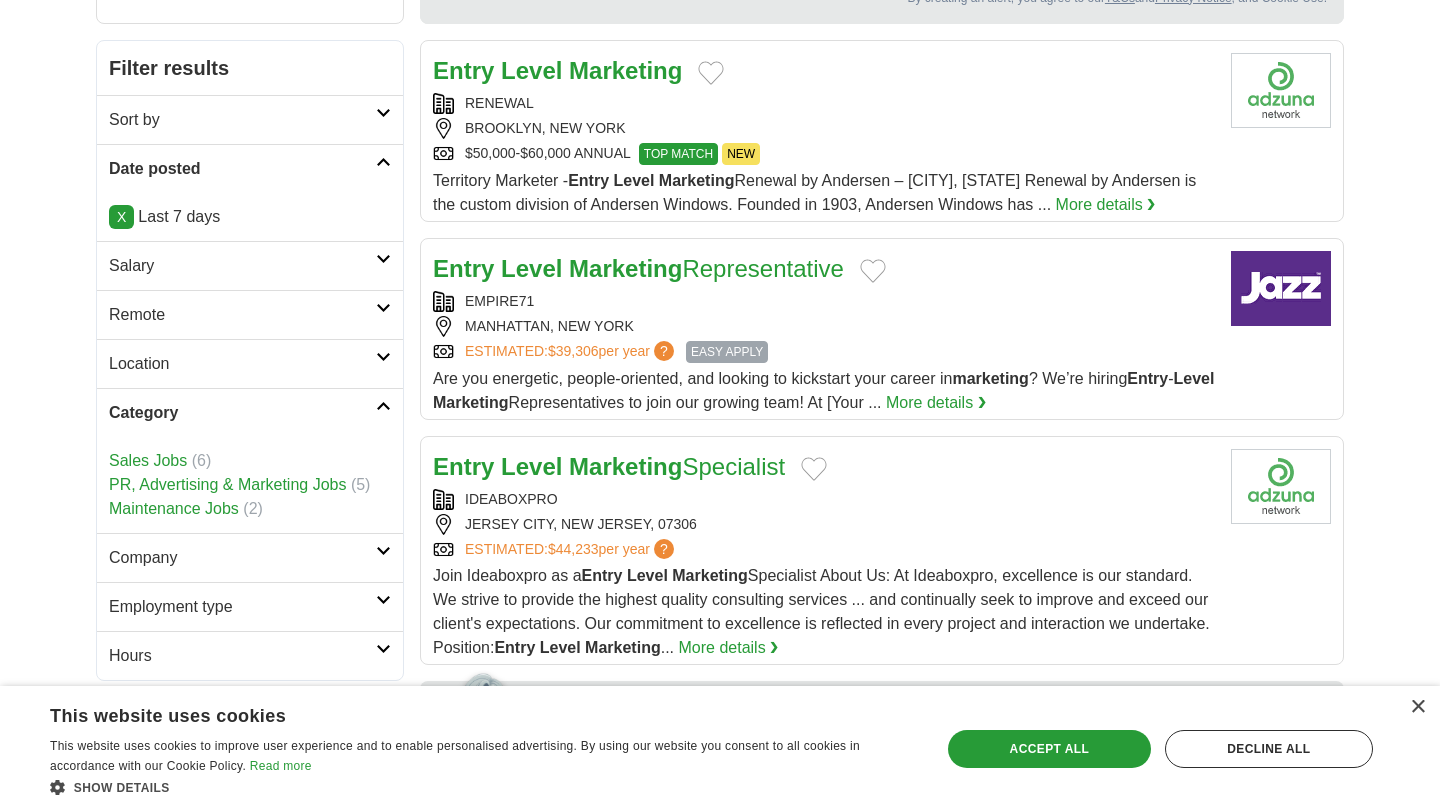 click on "PR, Advertising & Marketing Jobs" at bounding box center (227, 484) 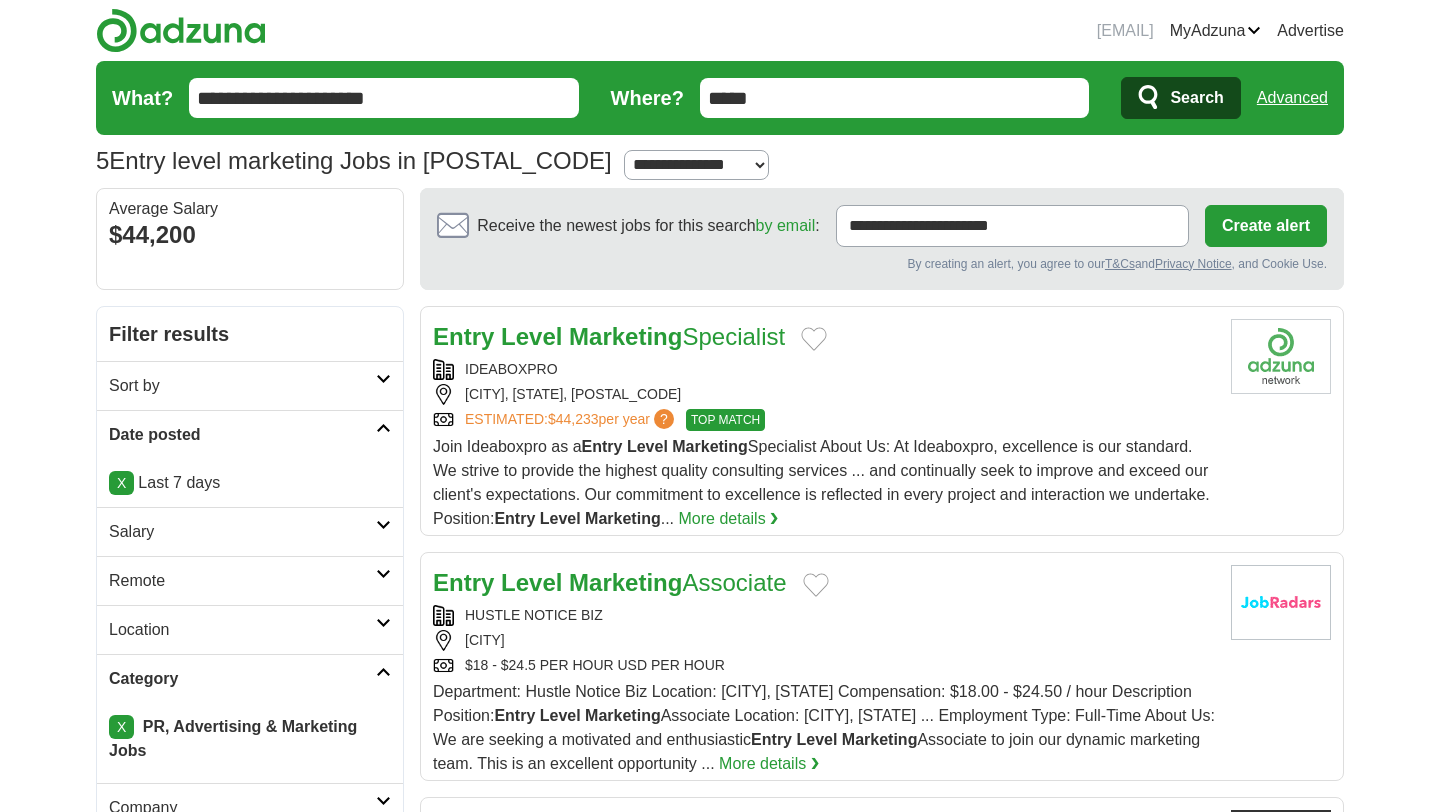 scroll, scrollTop: 0, scrollLeft: 0, axis: both 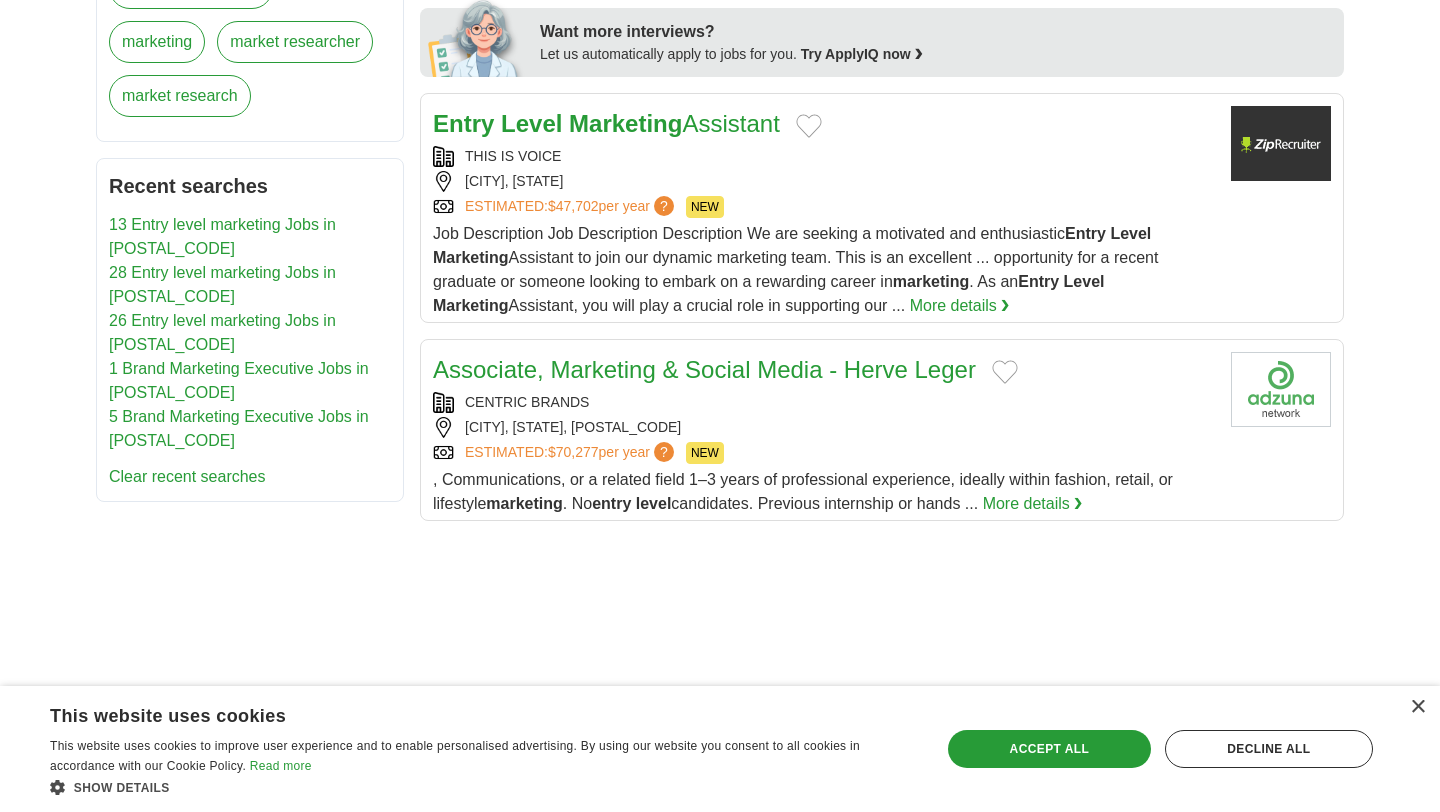 click on "More details ❯" at bounding box center (1033, 504) 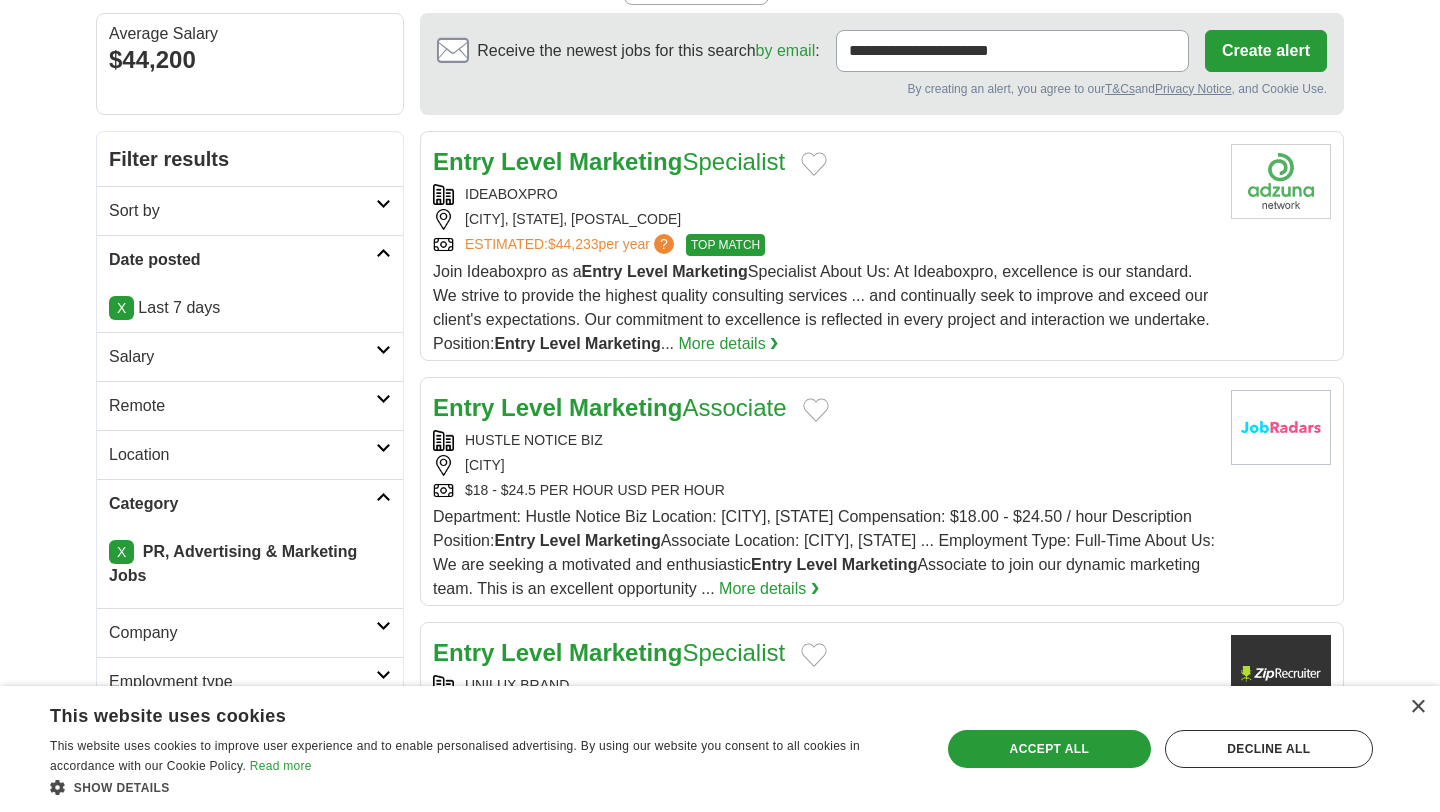 scroll, scrollTop: 174, scrollLeft: 0, axis: vertical 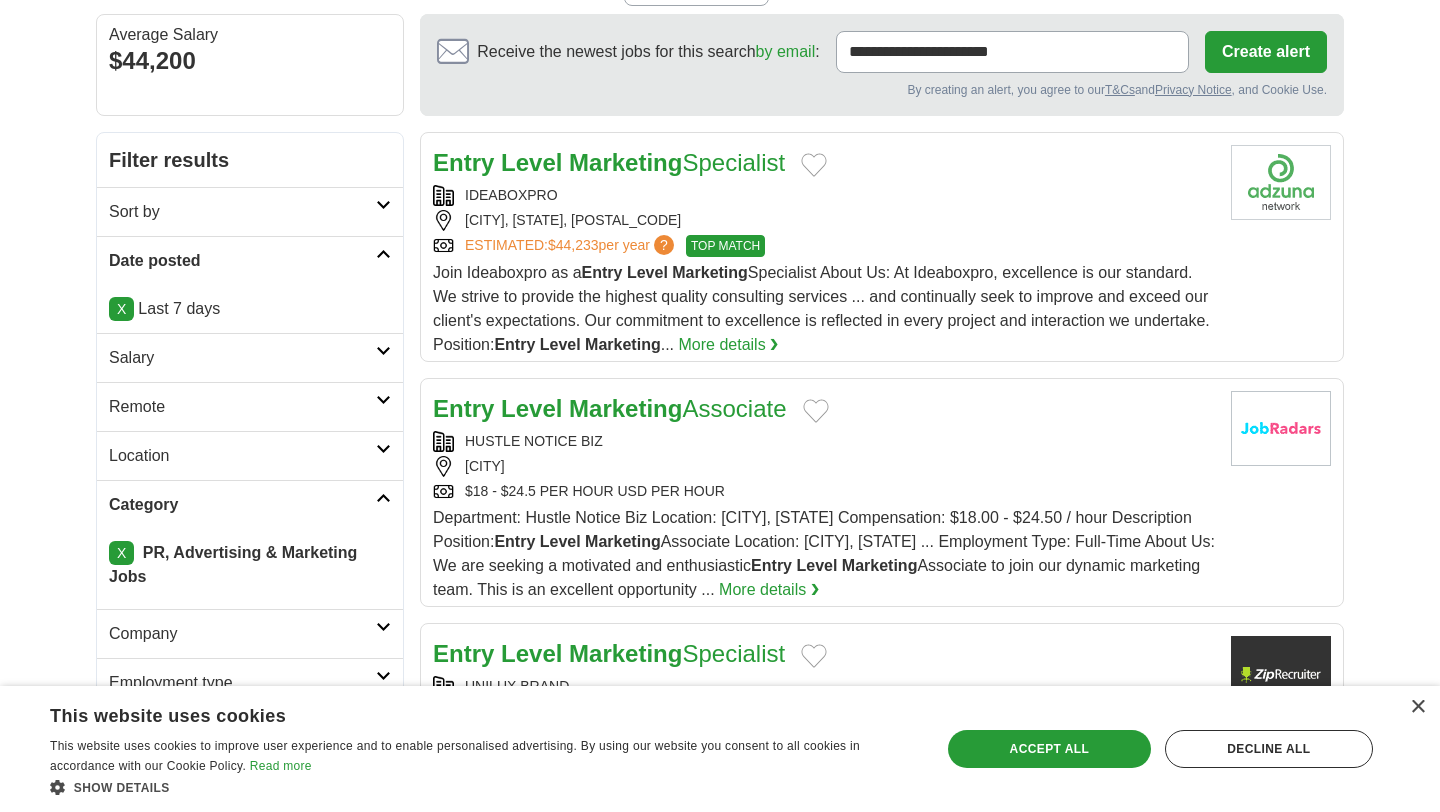 click on "Entry   Level   Marketing  Associate" at bounding box center (610, 408) 